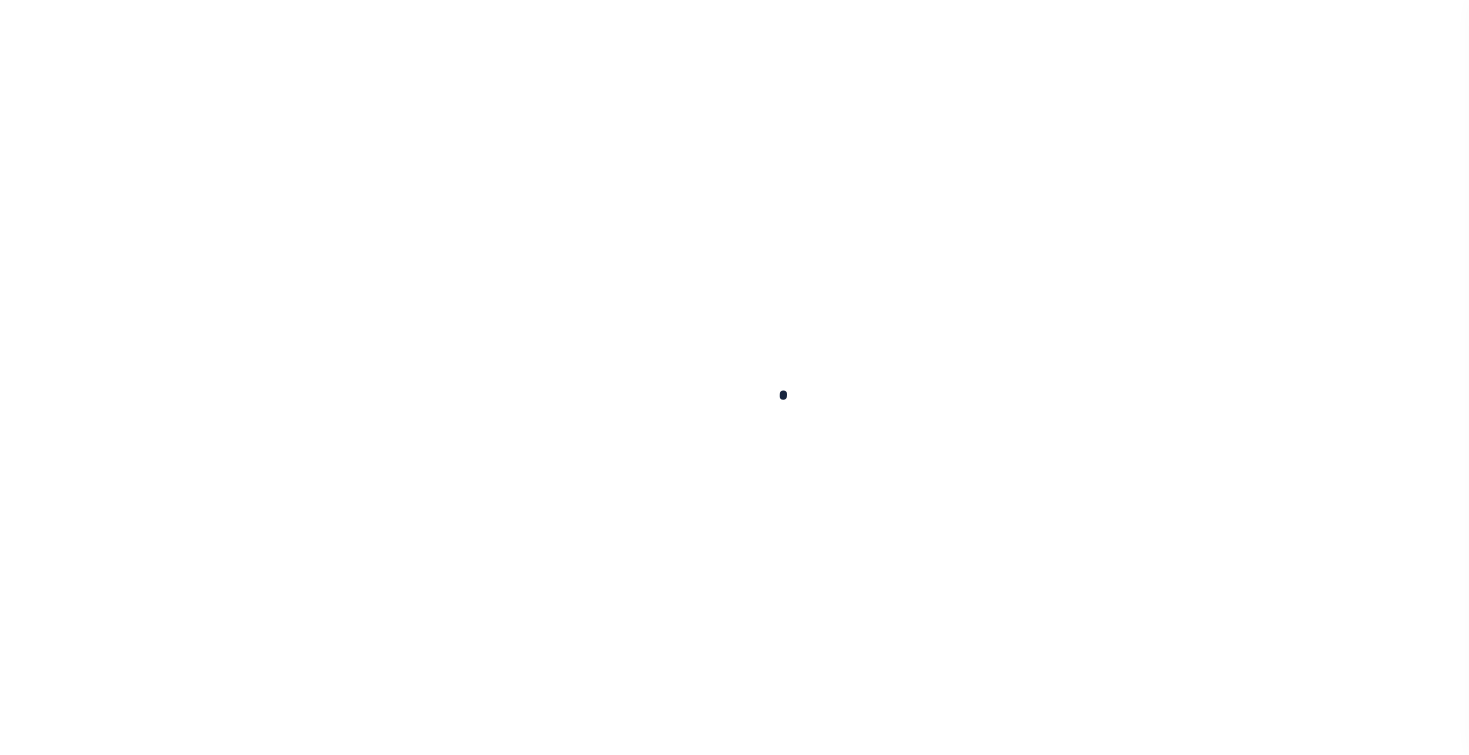 scroll, scrollTop: 0, scrollLeft: 0, axis: both 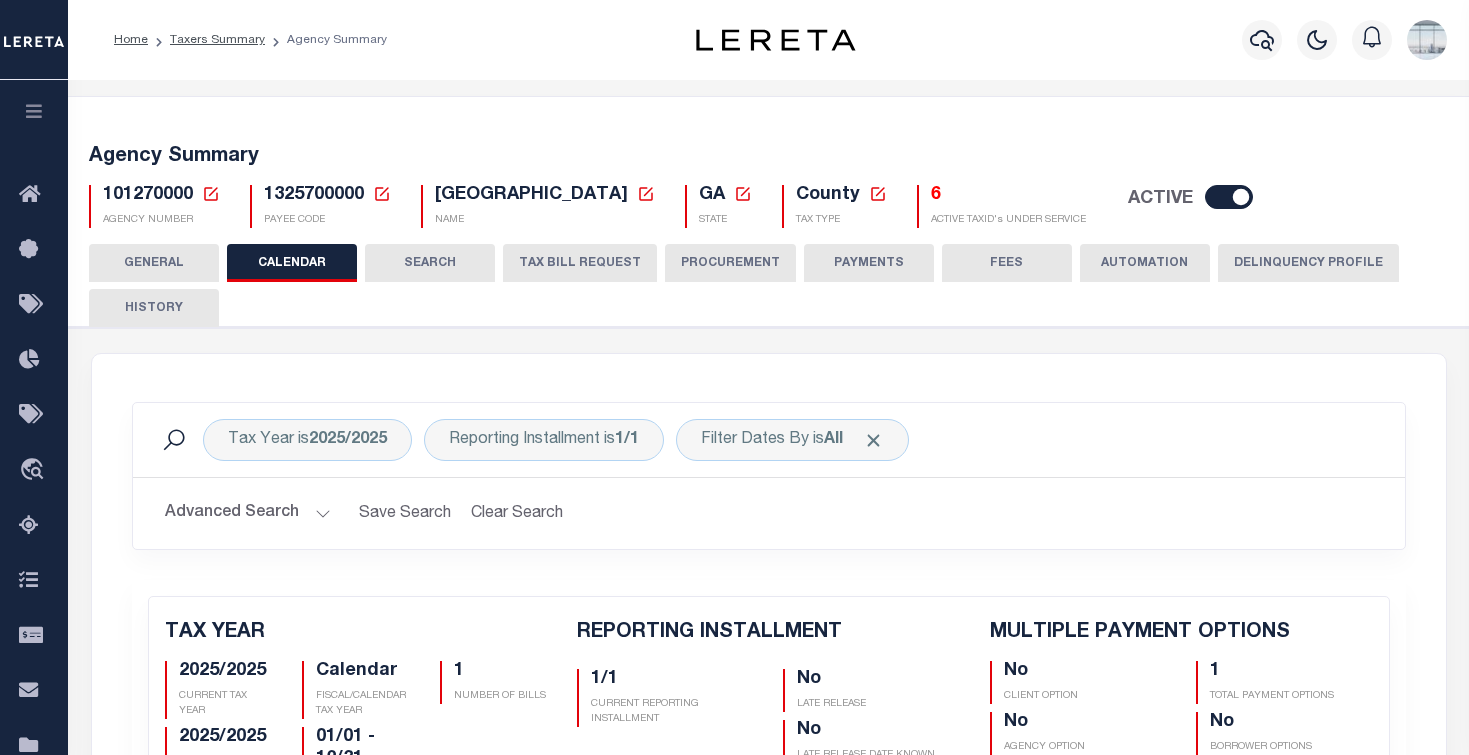 click 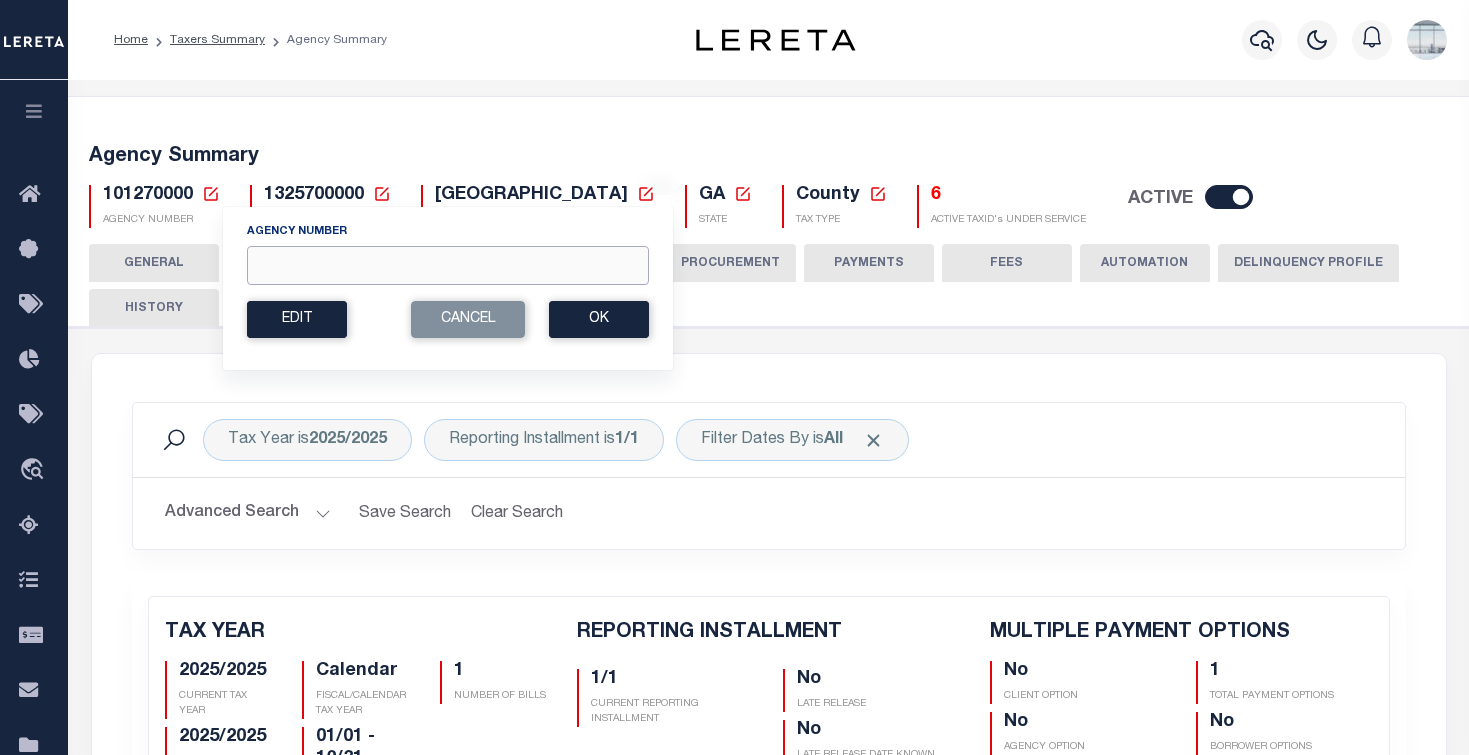 click on "Agency Number" at bounding box center (448, 265) 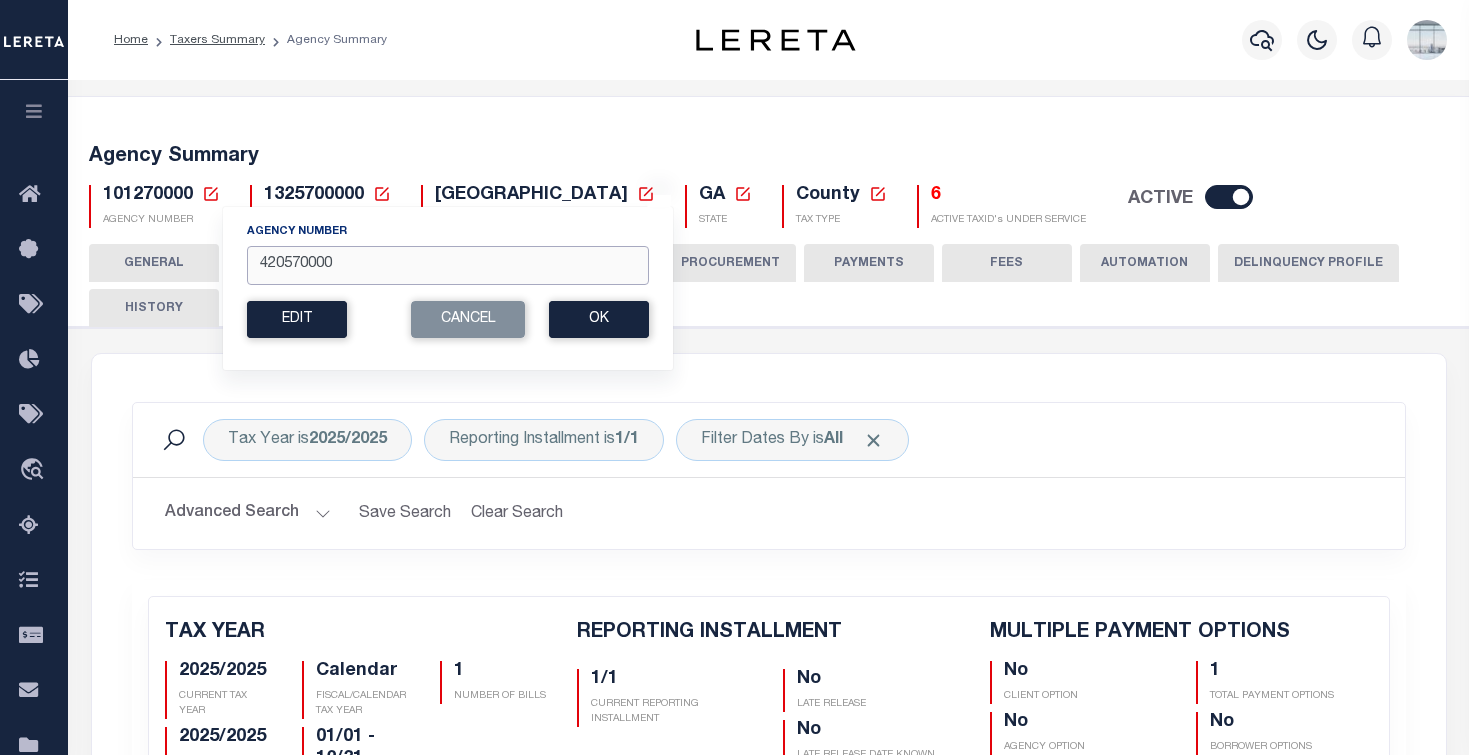 type on "420570000" 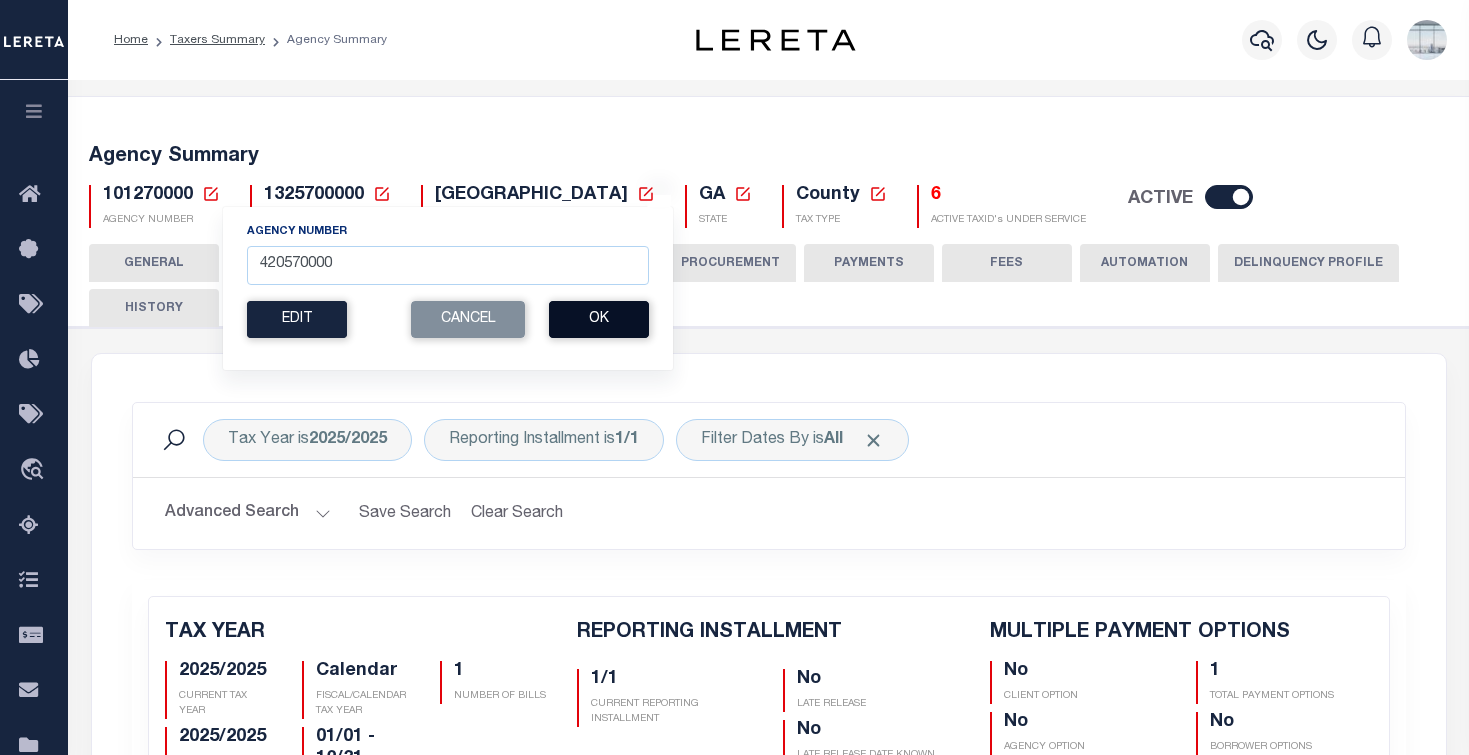 click on "Ok" at bounding box center [599, 319] 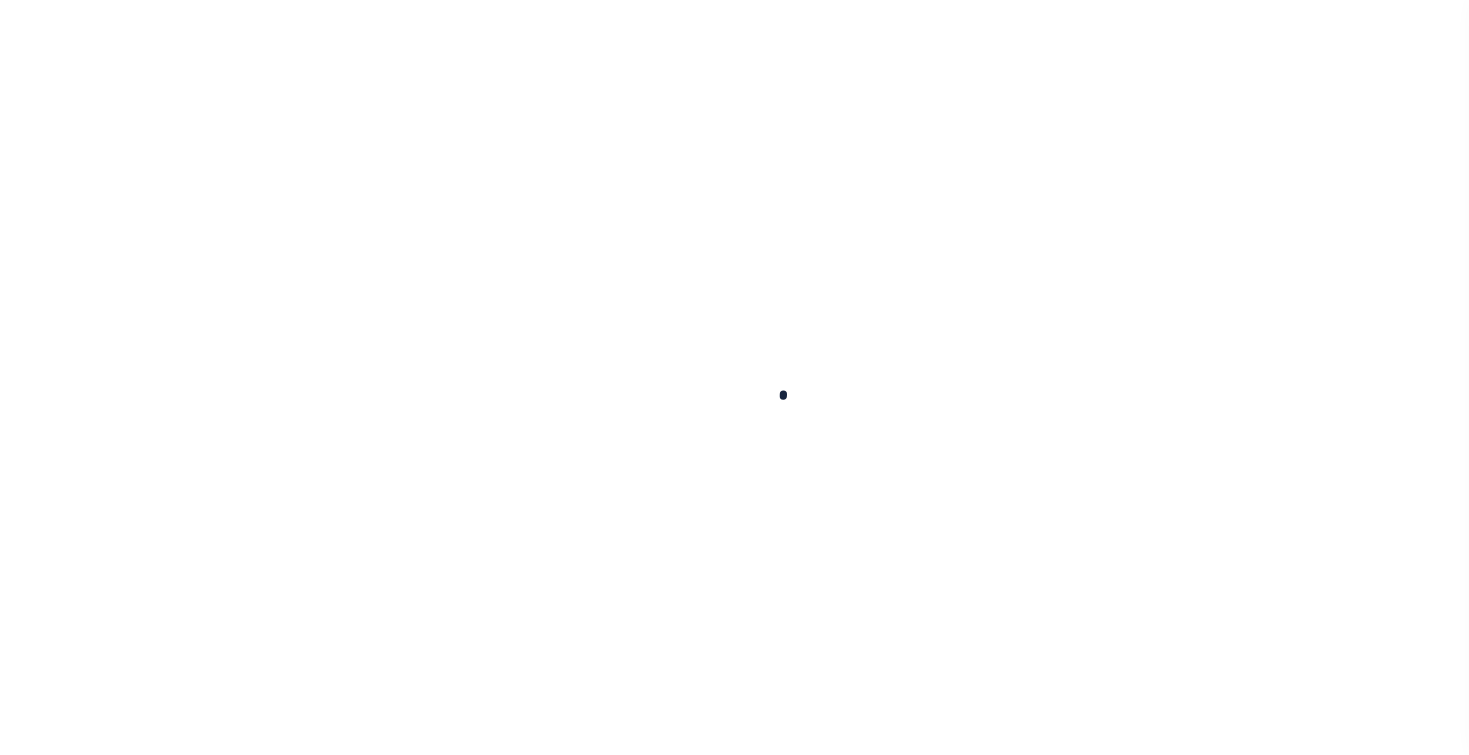 select 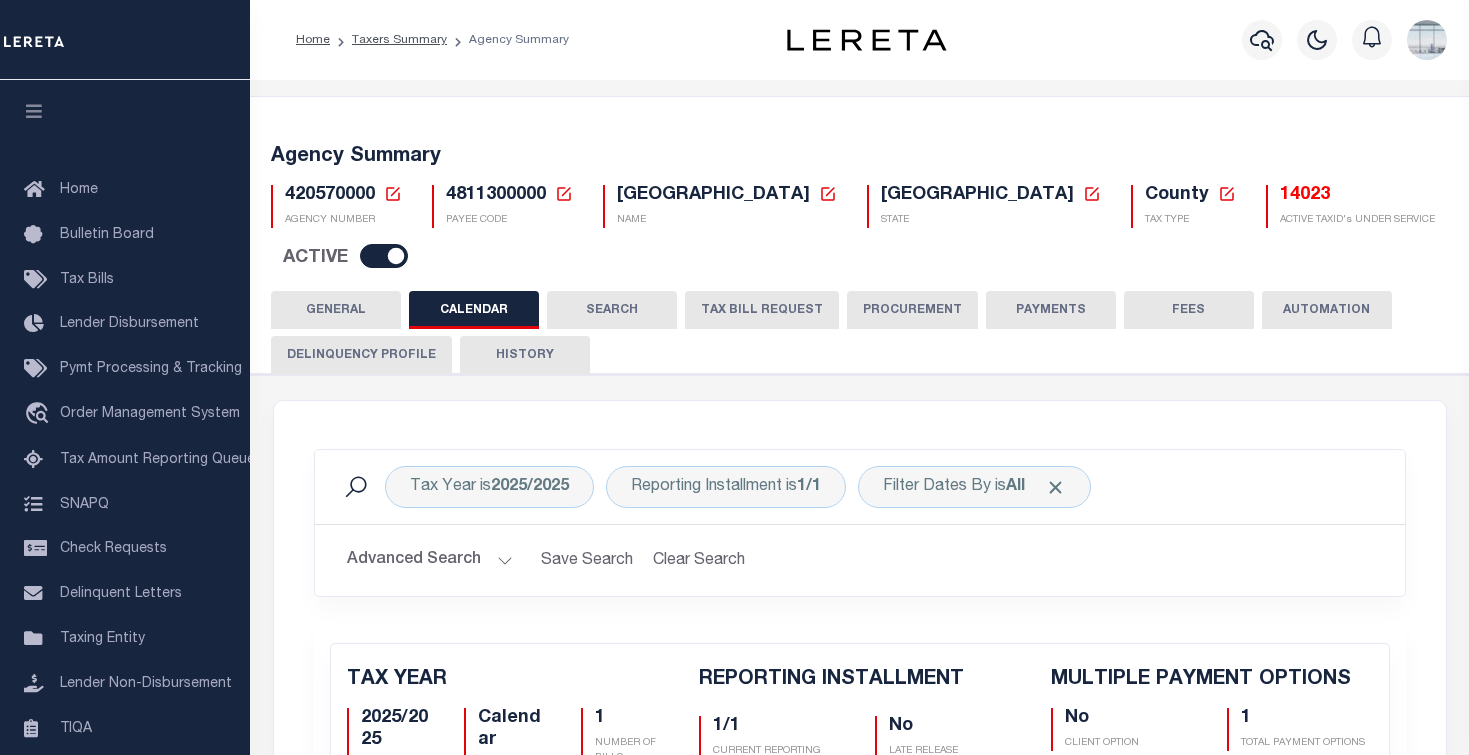 checkbox on "false" 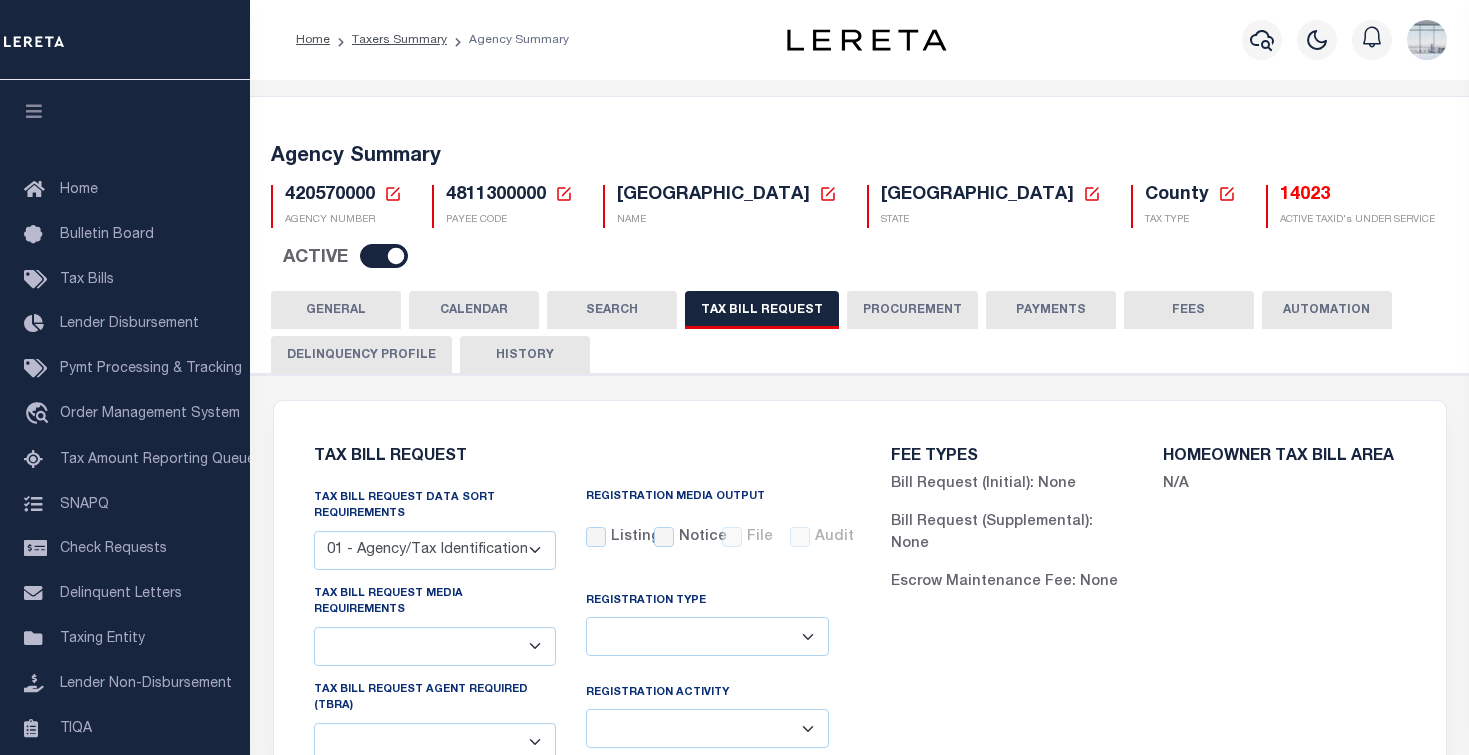 checkbox on "false" 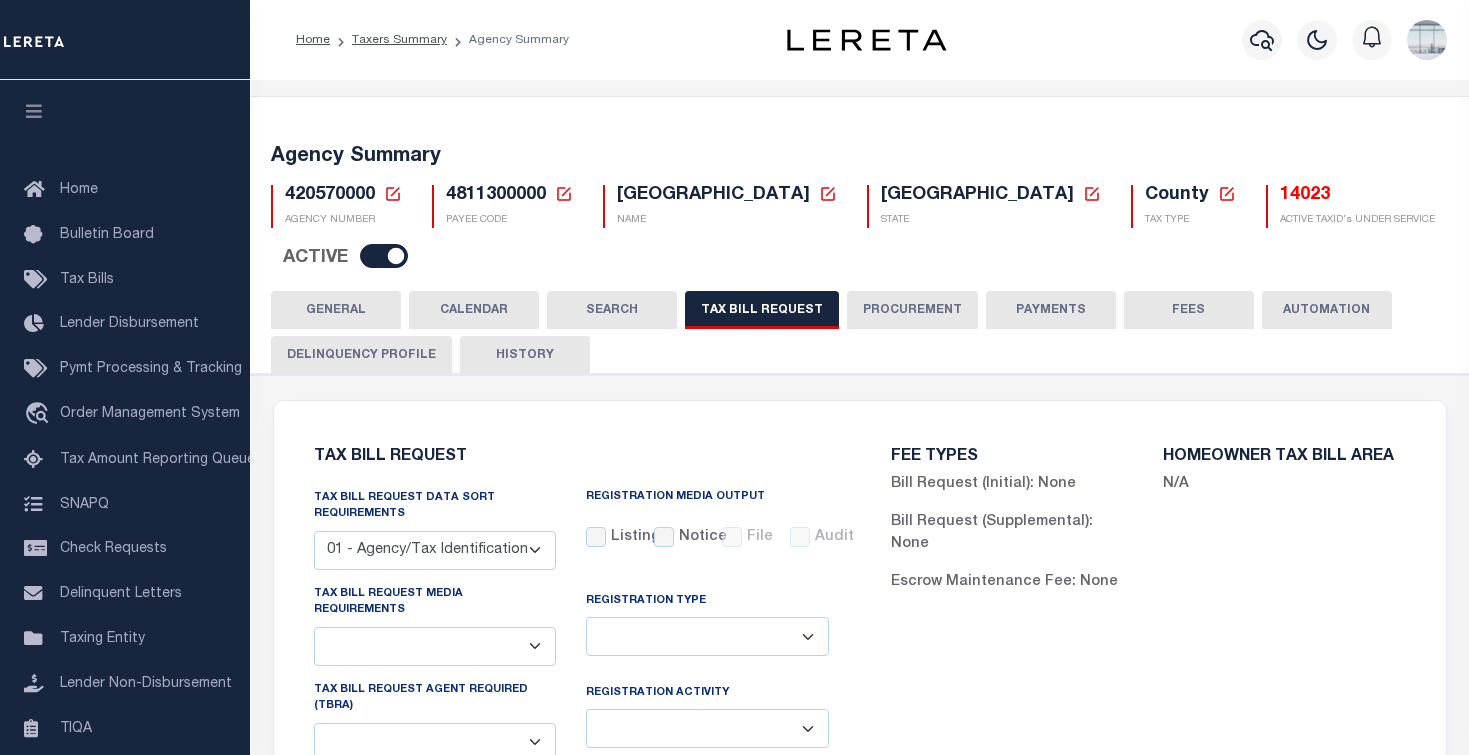 checkbox on "false" 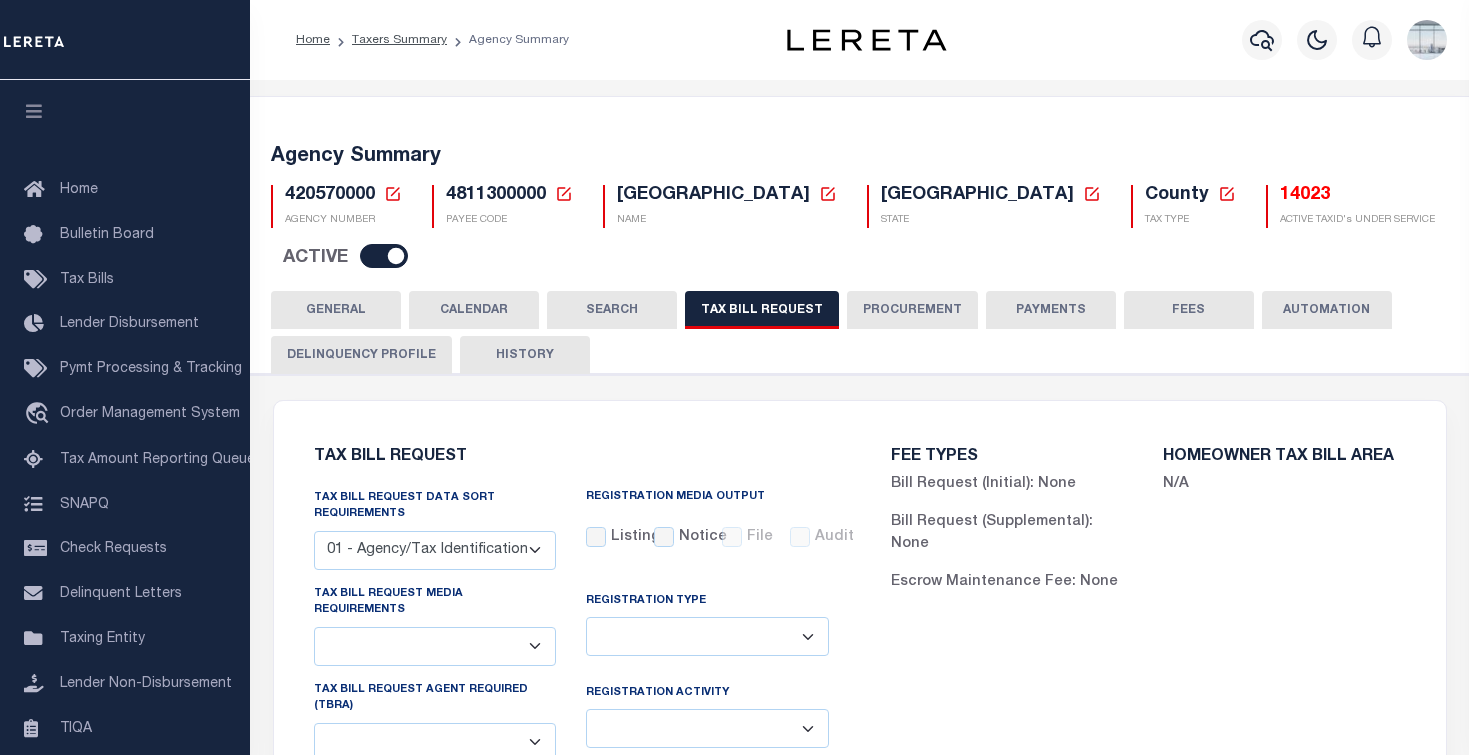 checkbox on "false" 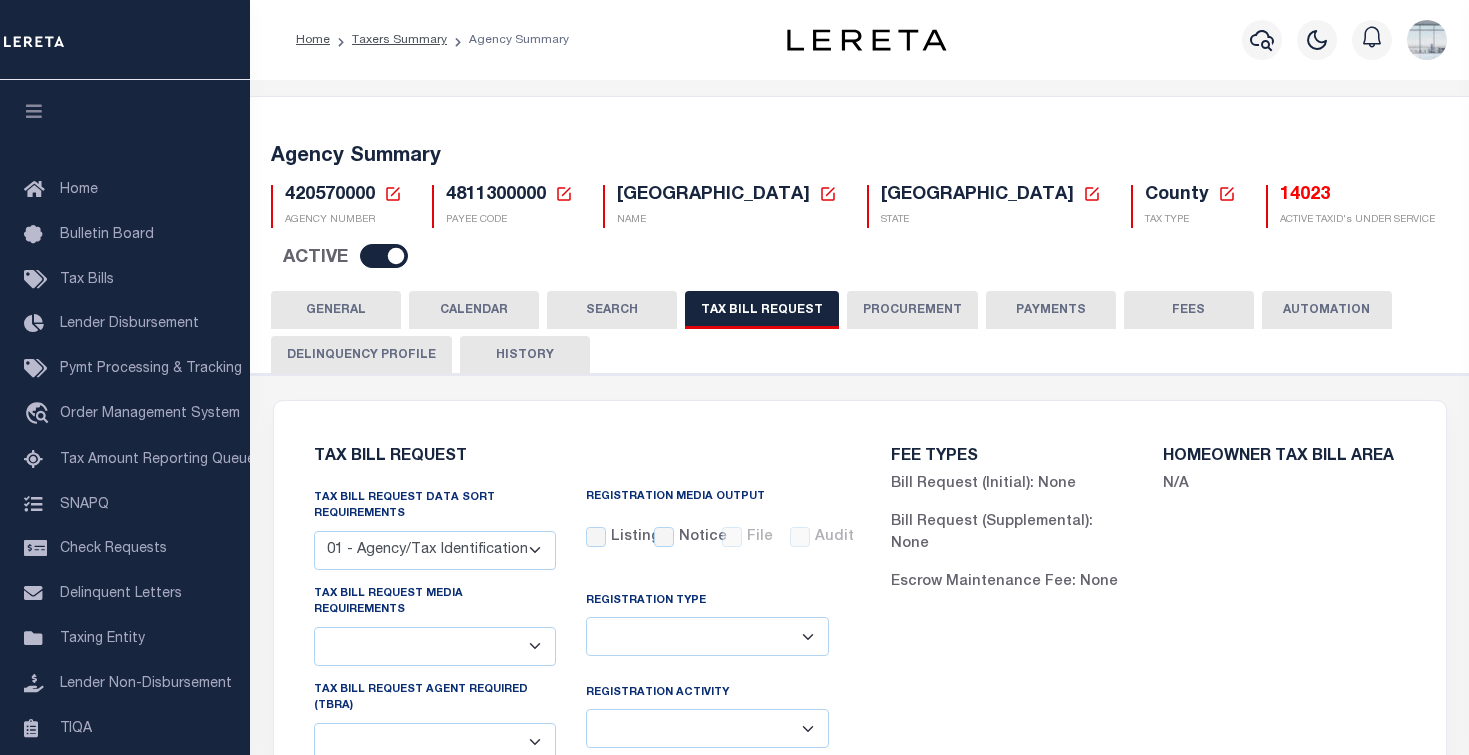 select on "false" 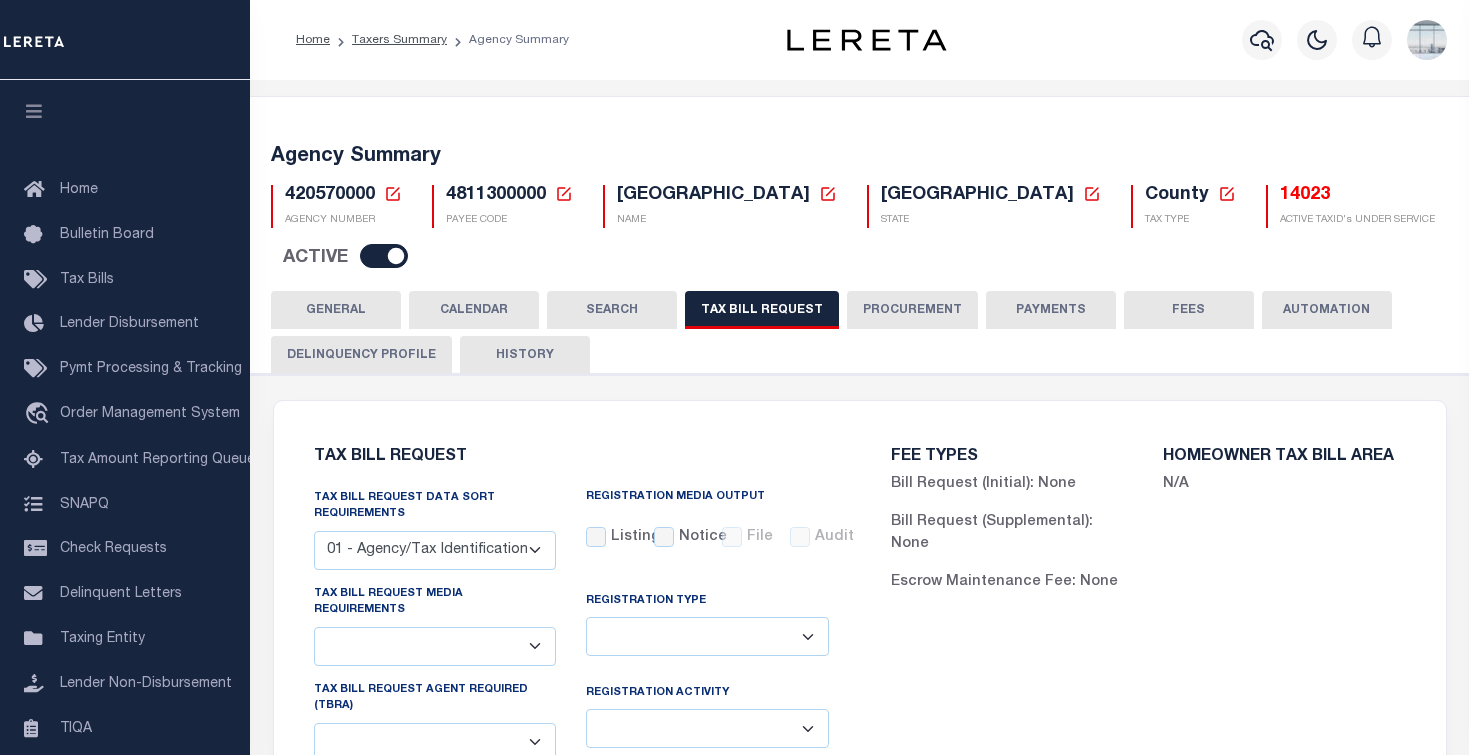 type on "02322605" 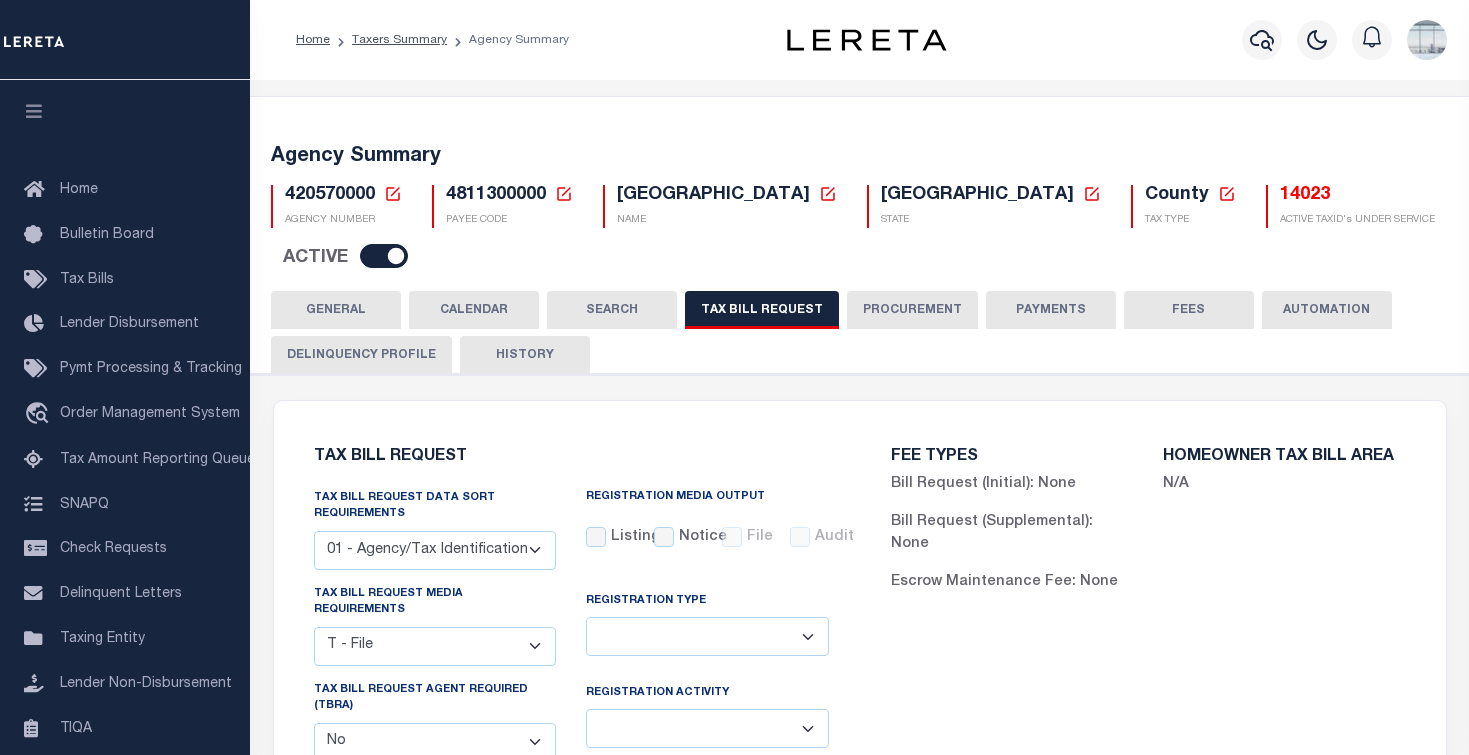 select on "7803021001" 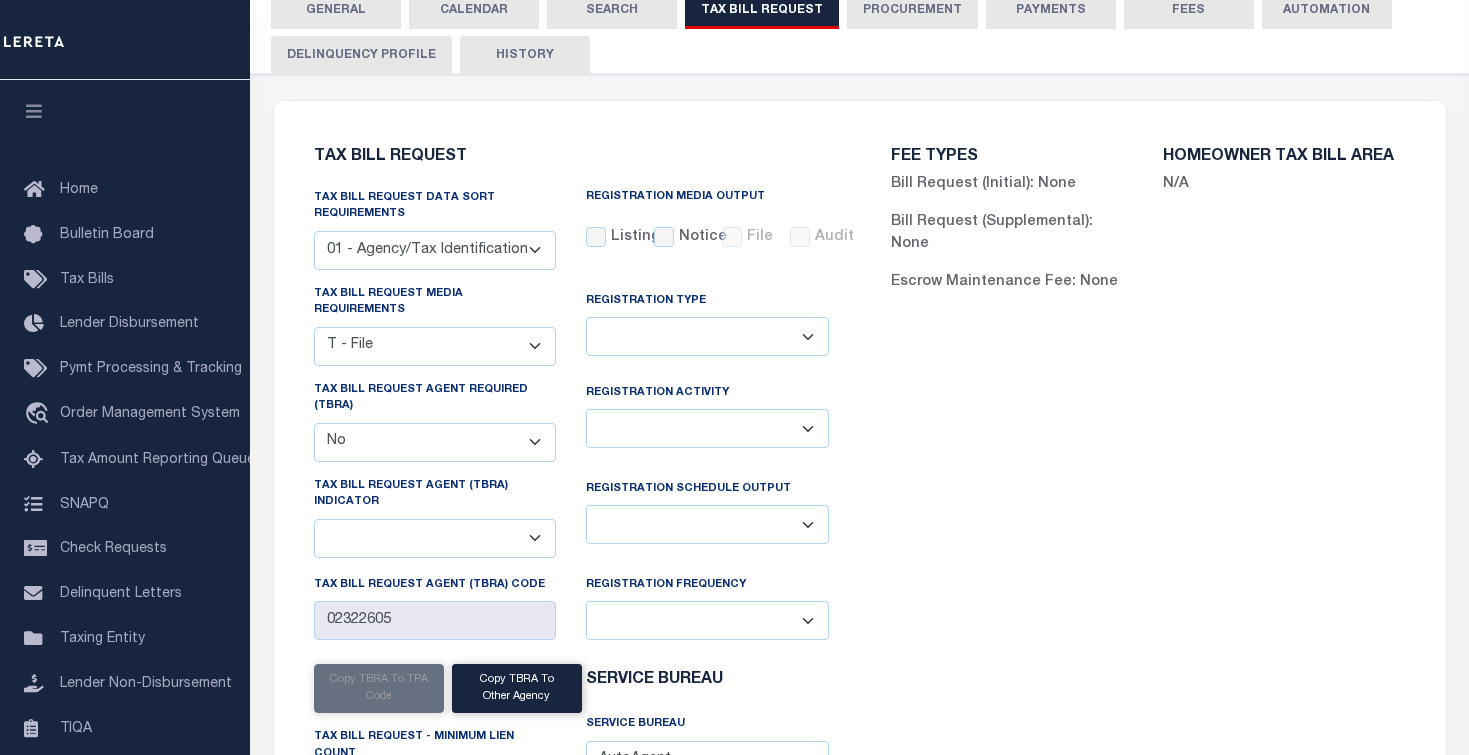 scroll, scrollTop: 100, scrollLeft: 0, axis: vertical 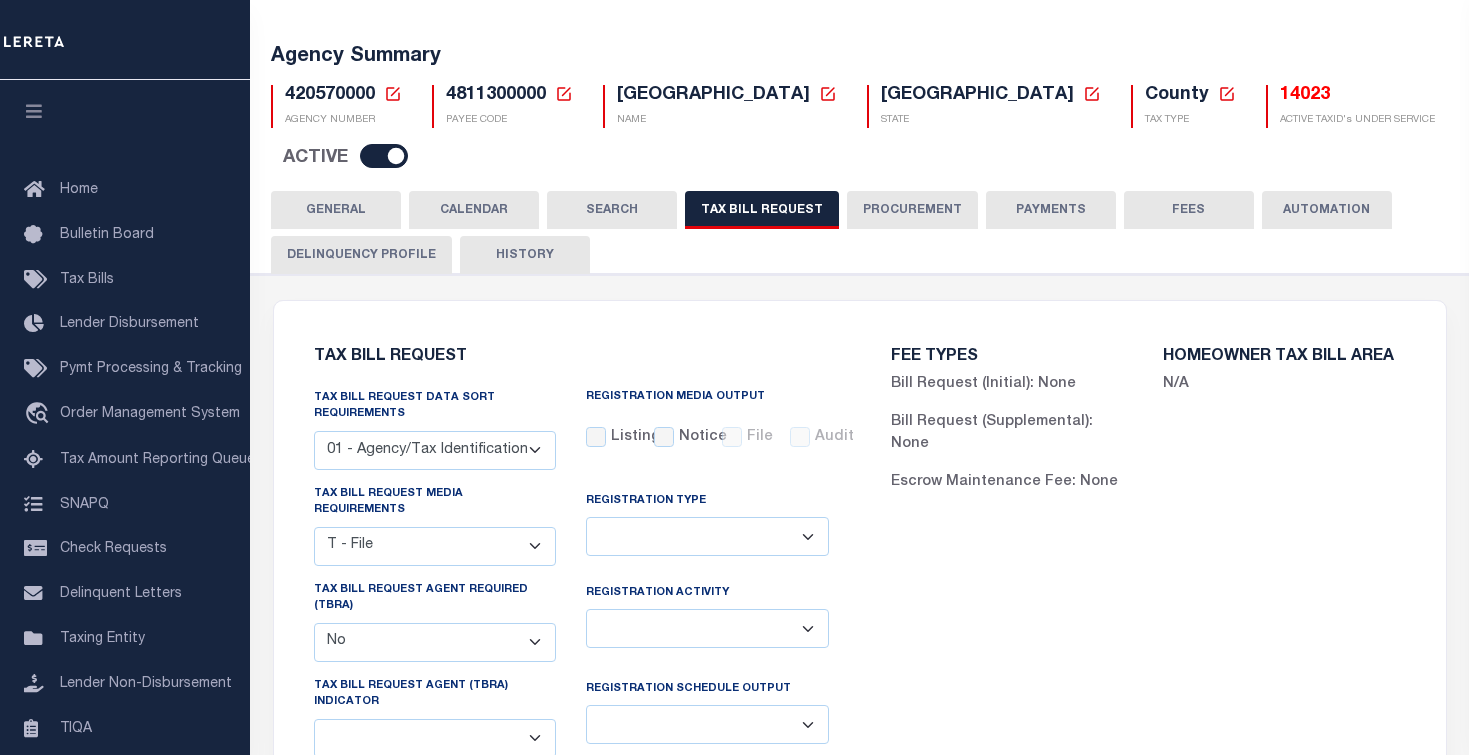 click on "CALENDAR" at bounding box center [474, 210] 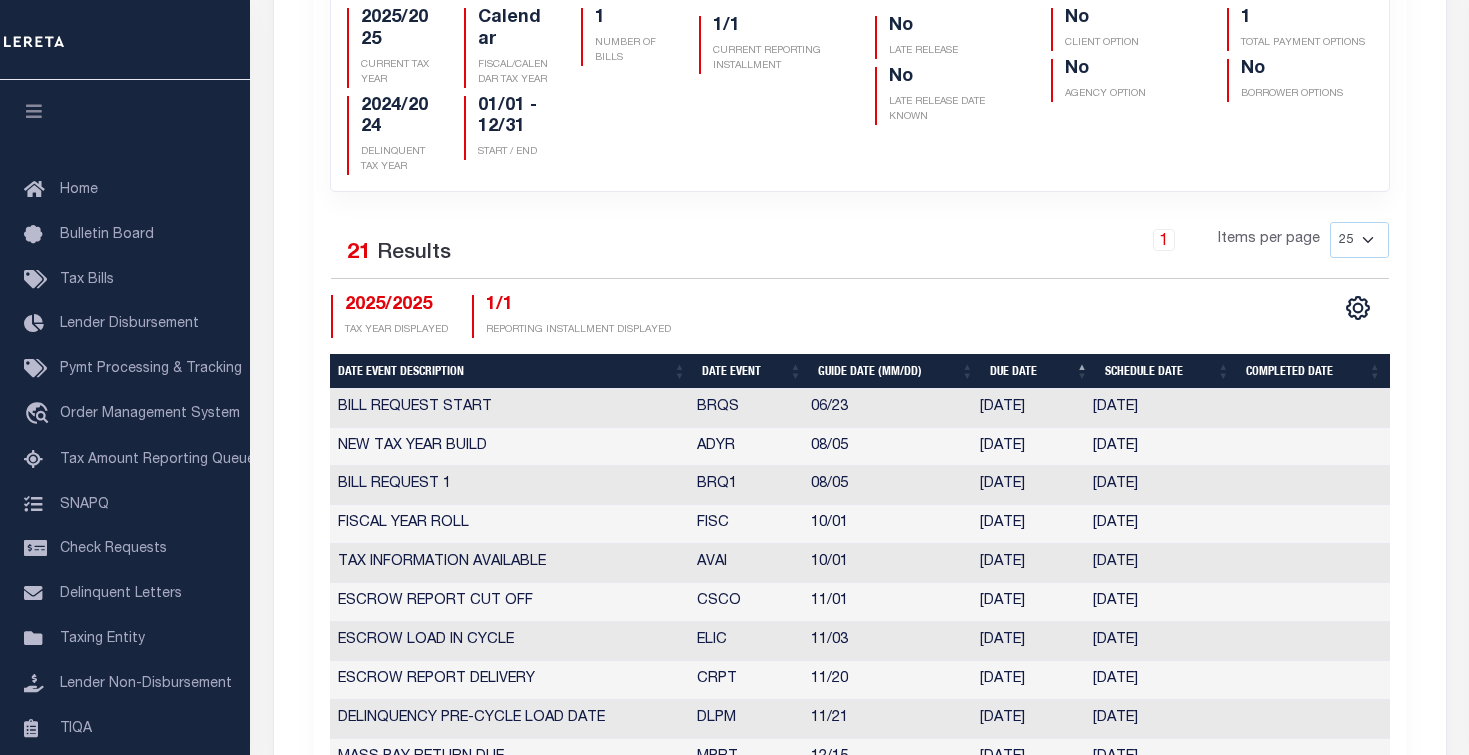 scroll, scrollTop: 600, scrollLeft: 0, axis: vertical 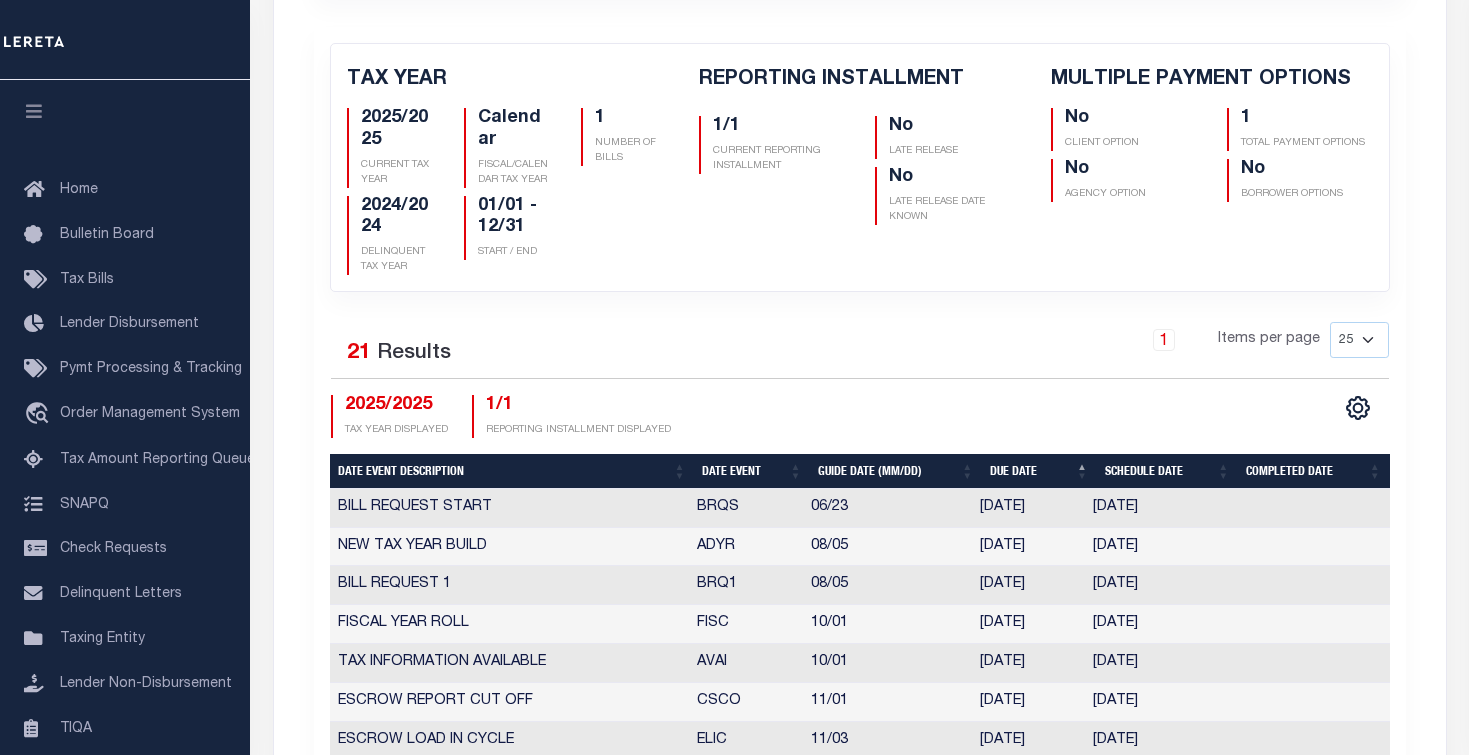 click on "AGENCY COLLECTION TYPES AND CATEGORIES
Superior
Lower
Delinquency
Non-Collecting
Assessor Only" at bounding box center [860, 840] 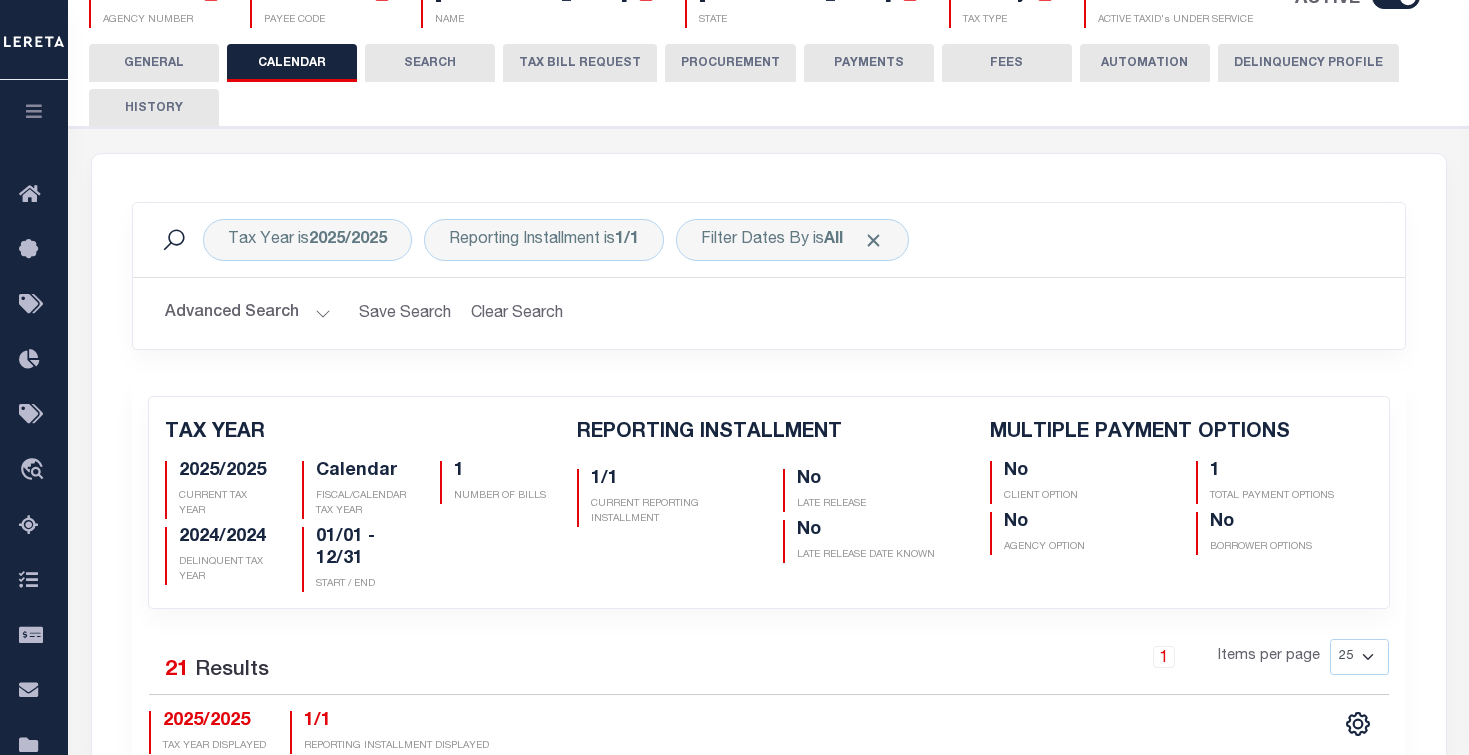 scroll, scrollTop: 0, scrollLeft: 0, axis: both 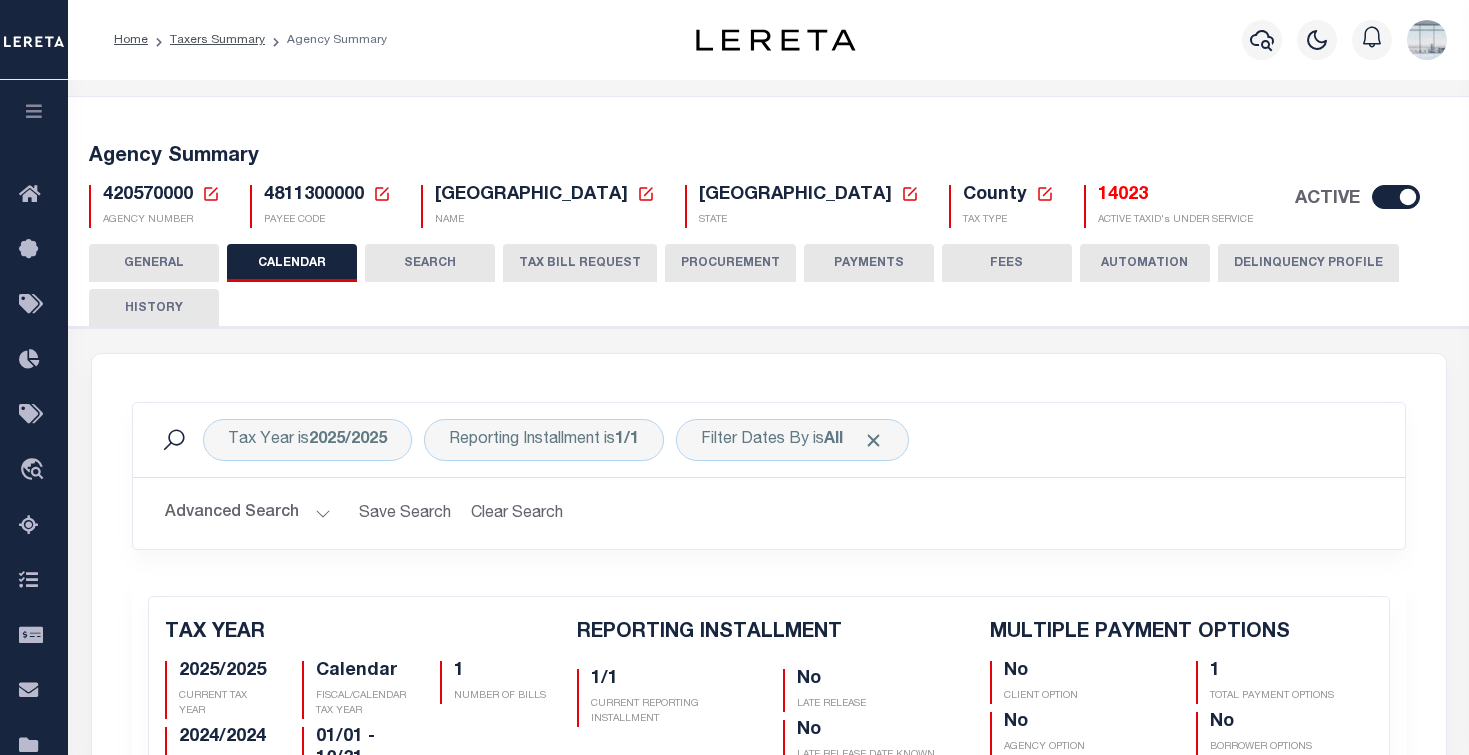 click 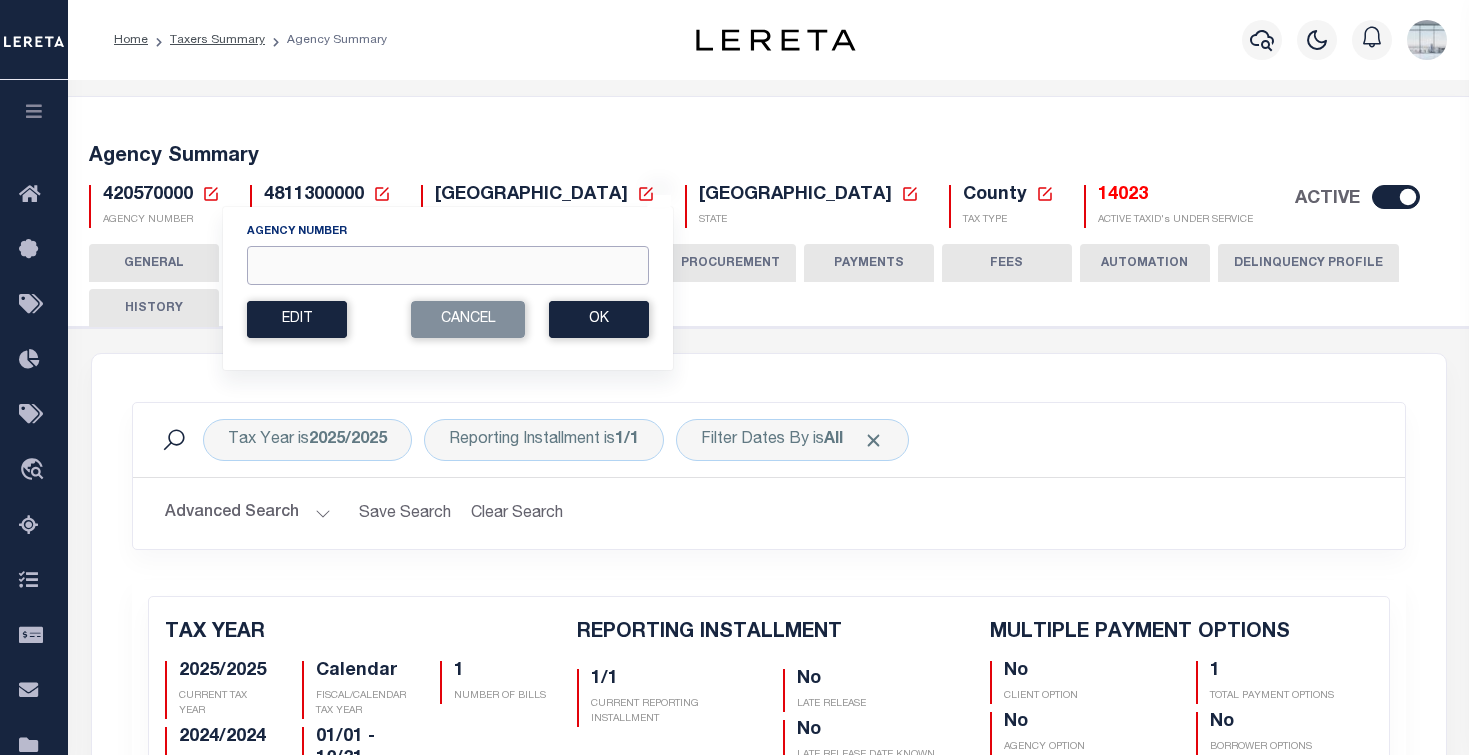 click on "Agency Number" at bounding box center [448, 265] 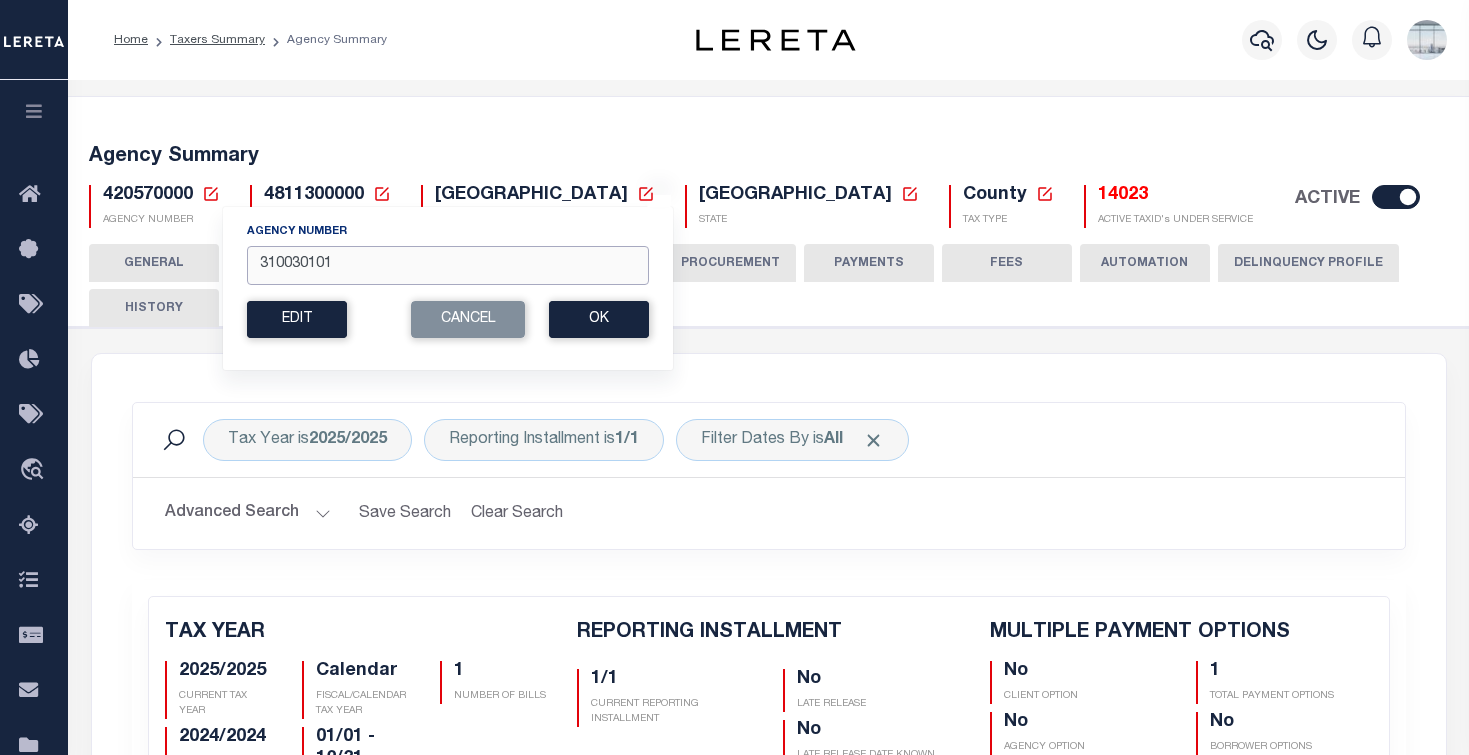 type on "310030101" 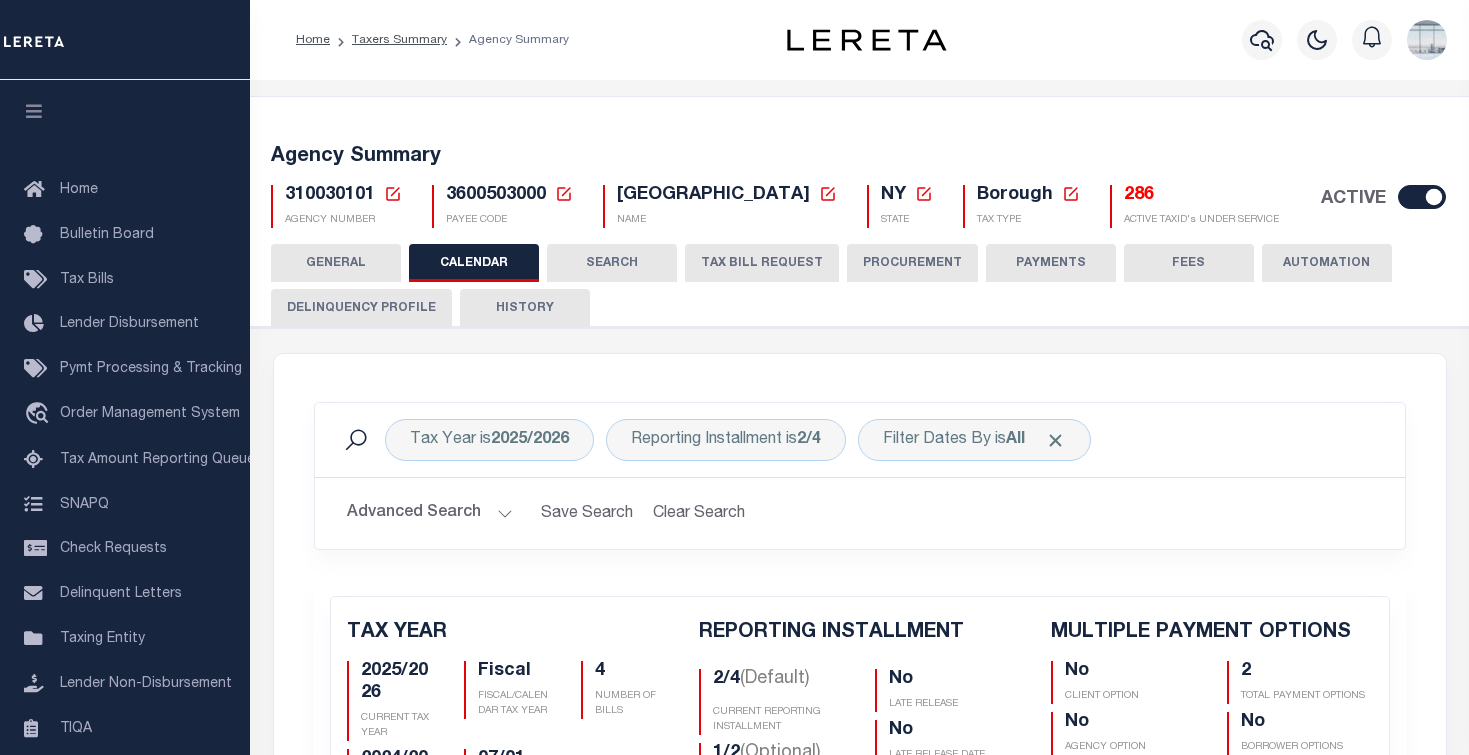 scroll, scrollTop: 0, scrollLeft: 0, axis: both 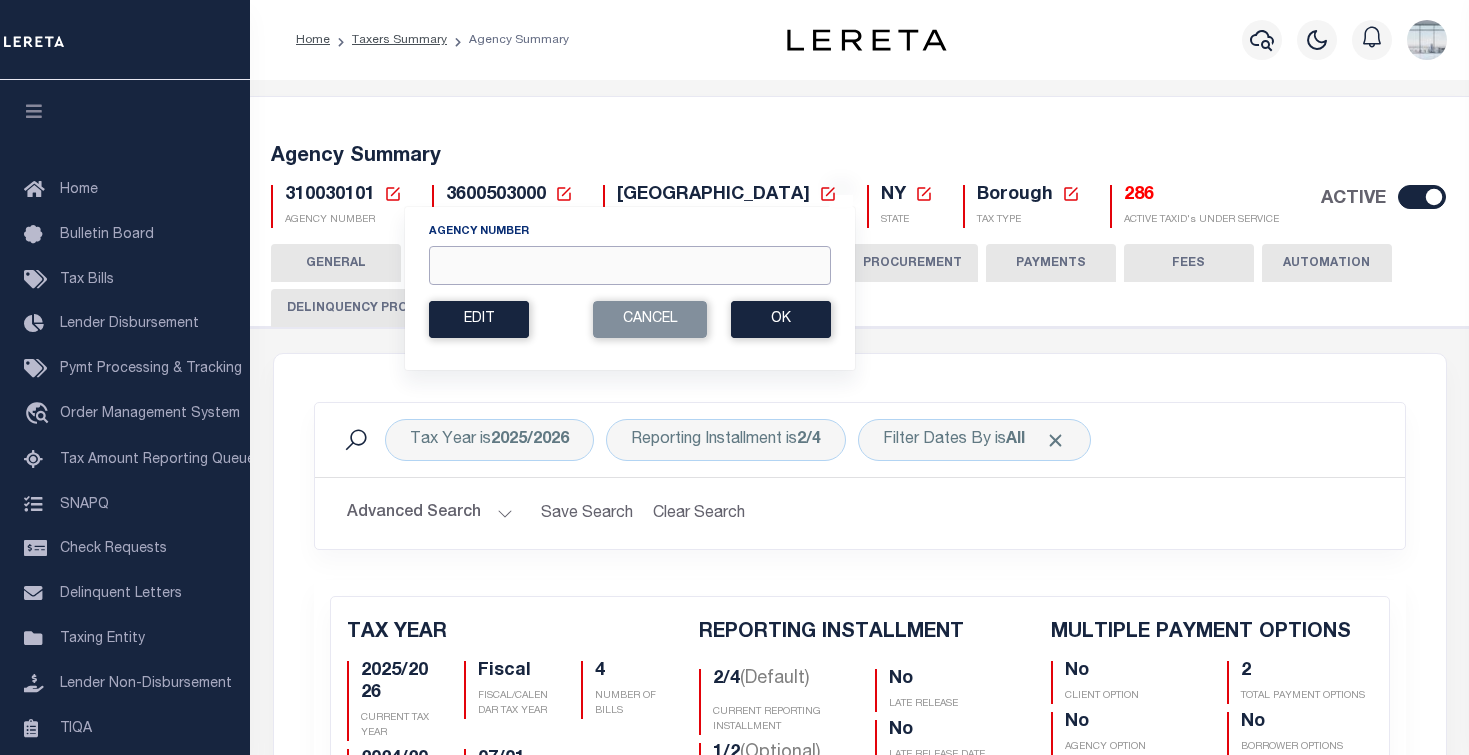 click on "Agency Number" at bounding box center (630, 265) 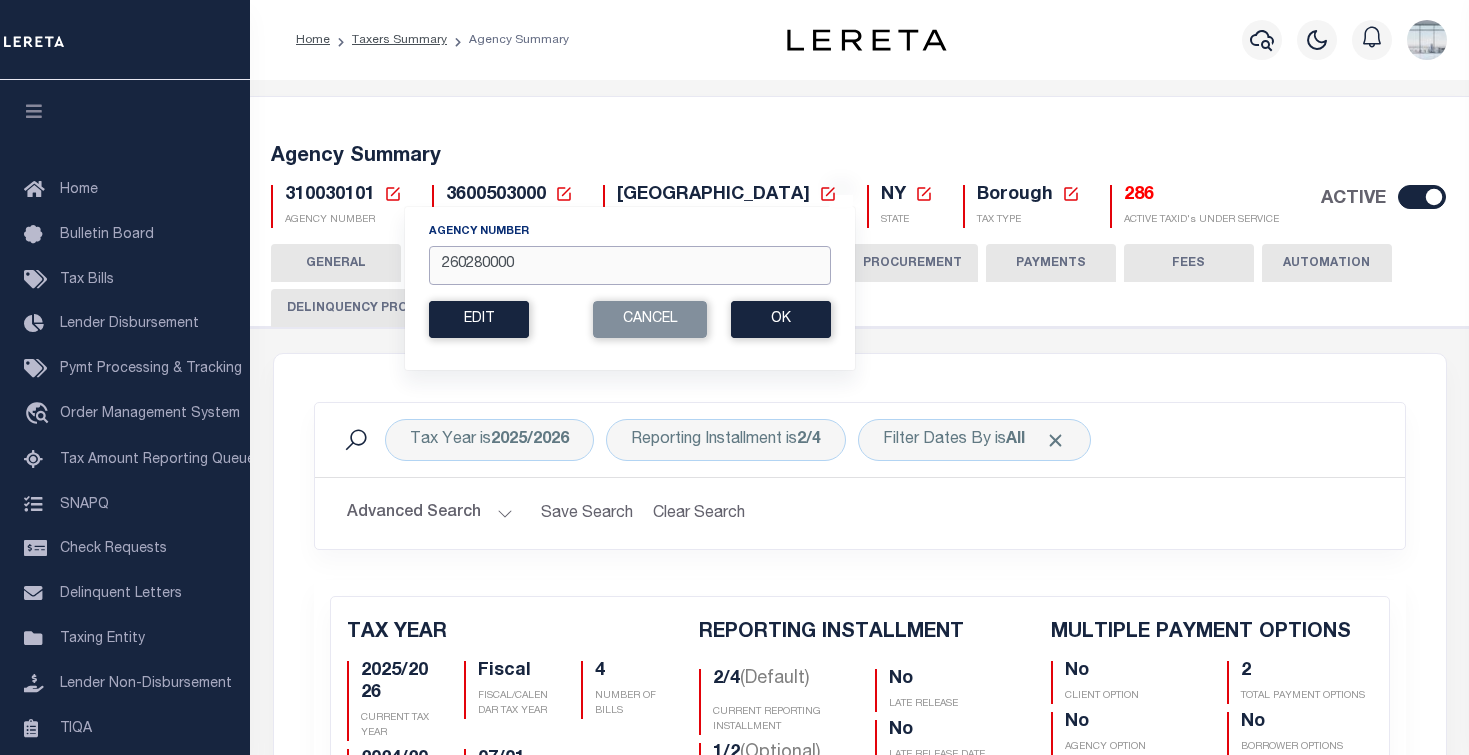 type on "260280000" 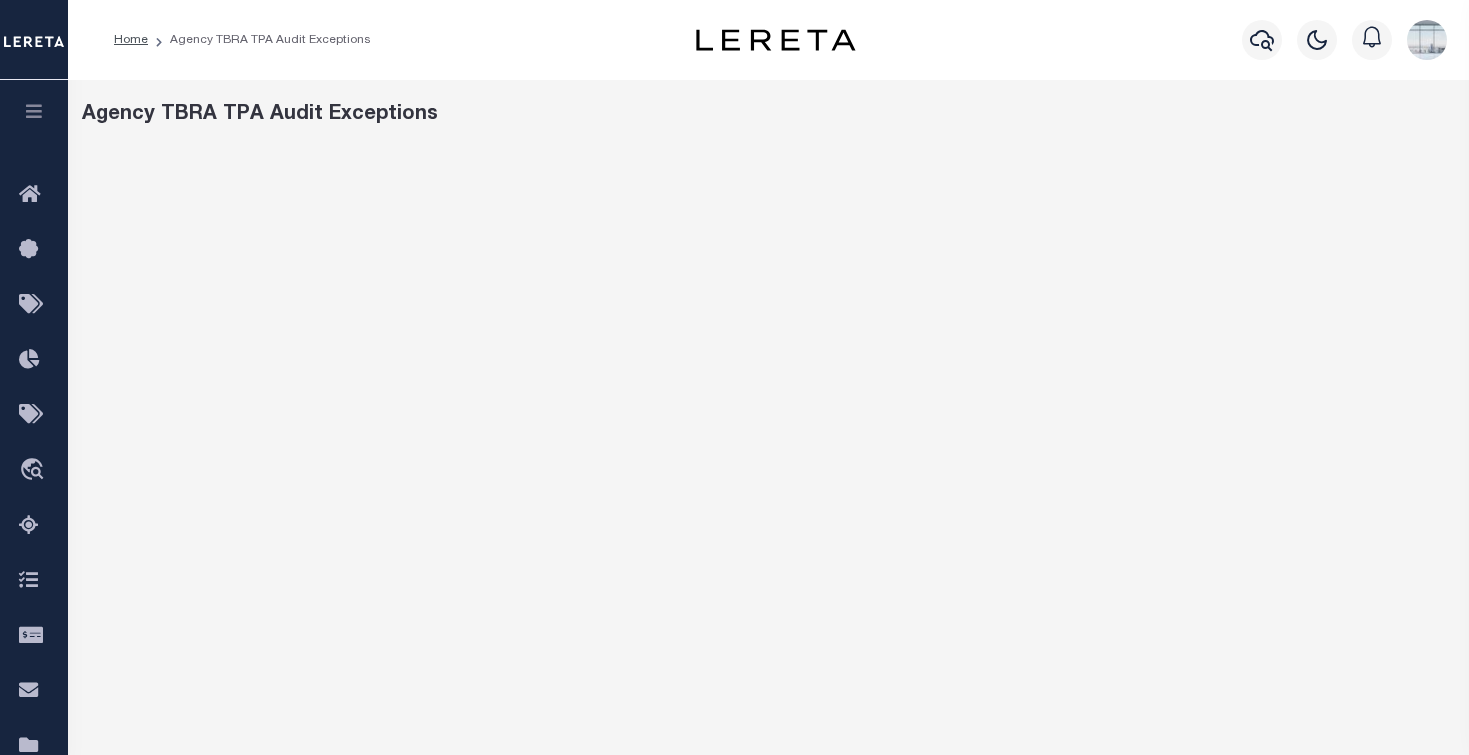 scroll, scrollTop: 0, scrollLeft: 0, axis: both 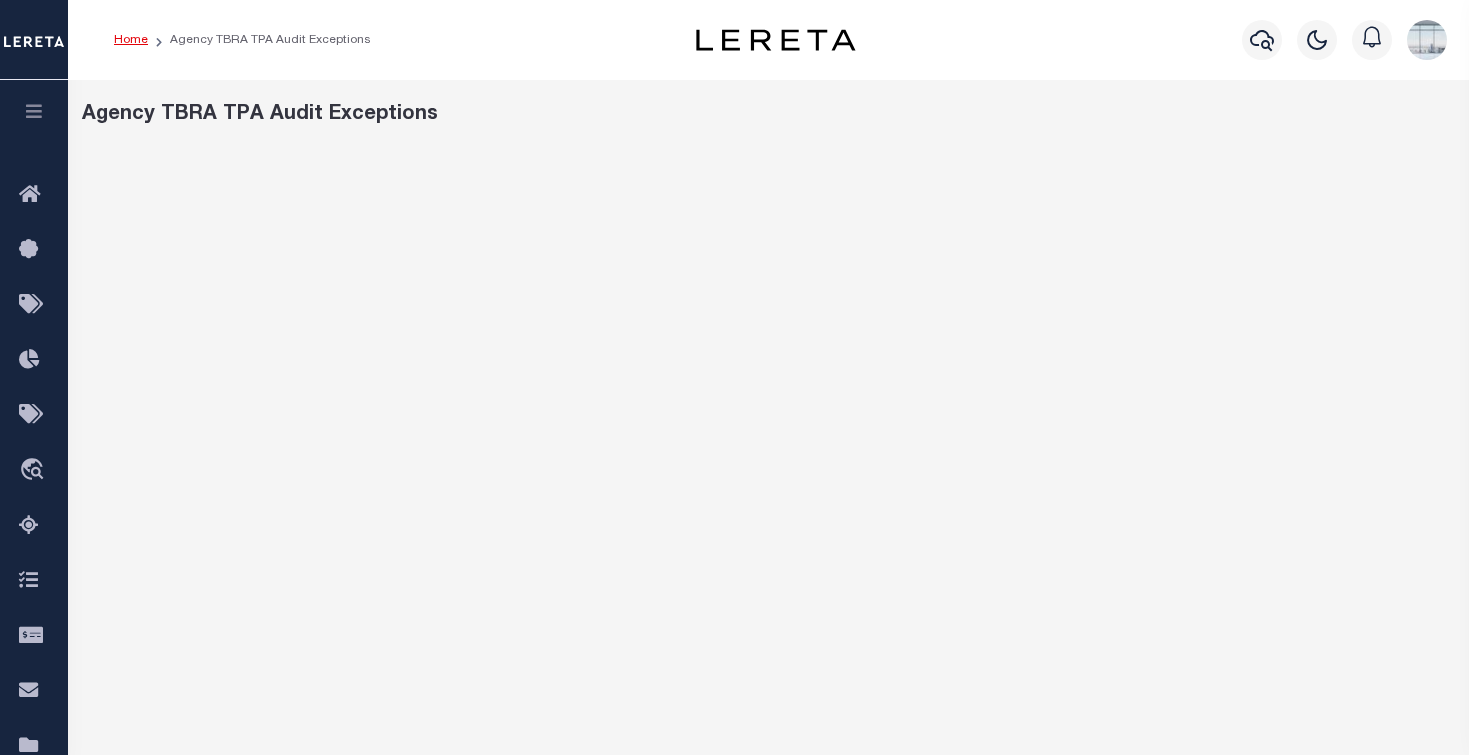 click on "Home" at bounding box center [131, 40] 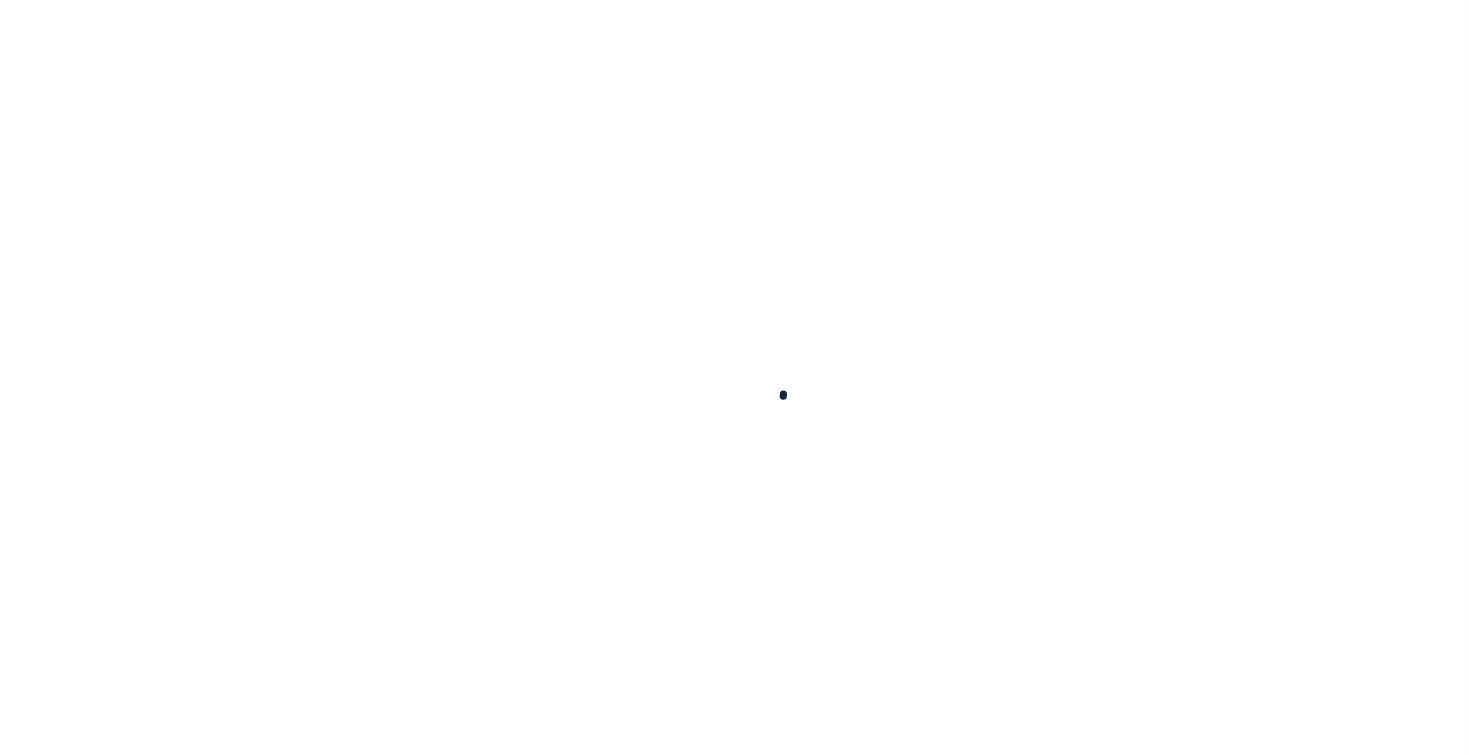 scroll, scrollTop: 0, scrollLeft: 0, axis: both 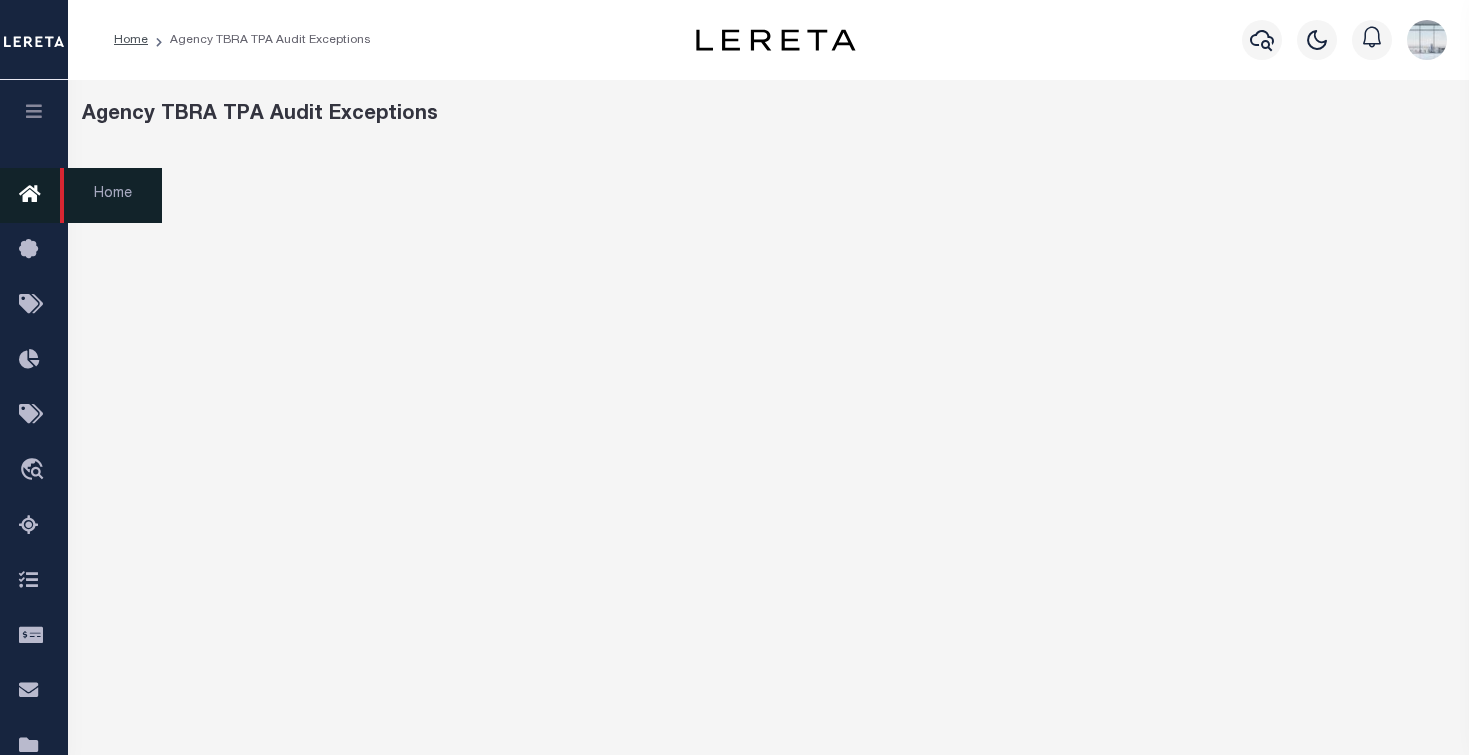 click at bounding box center [35, 195] 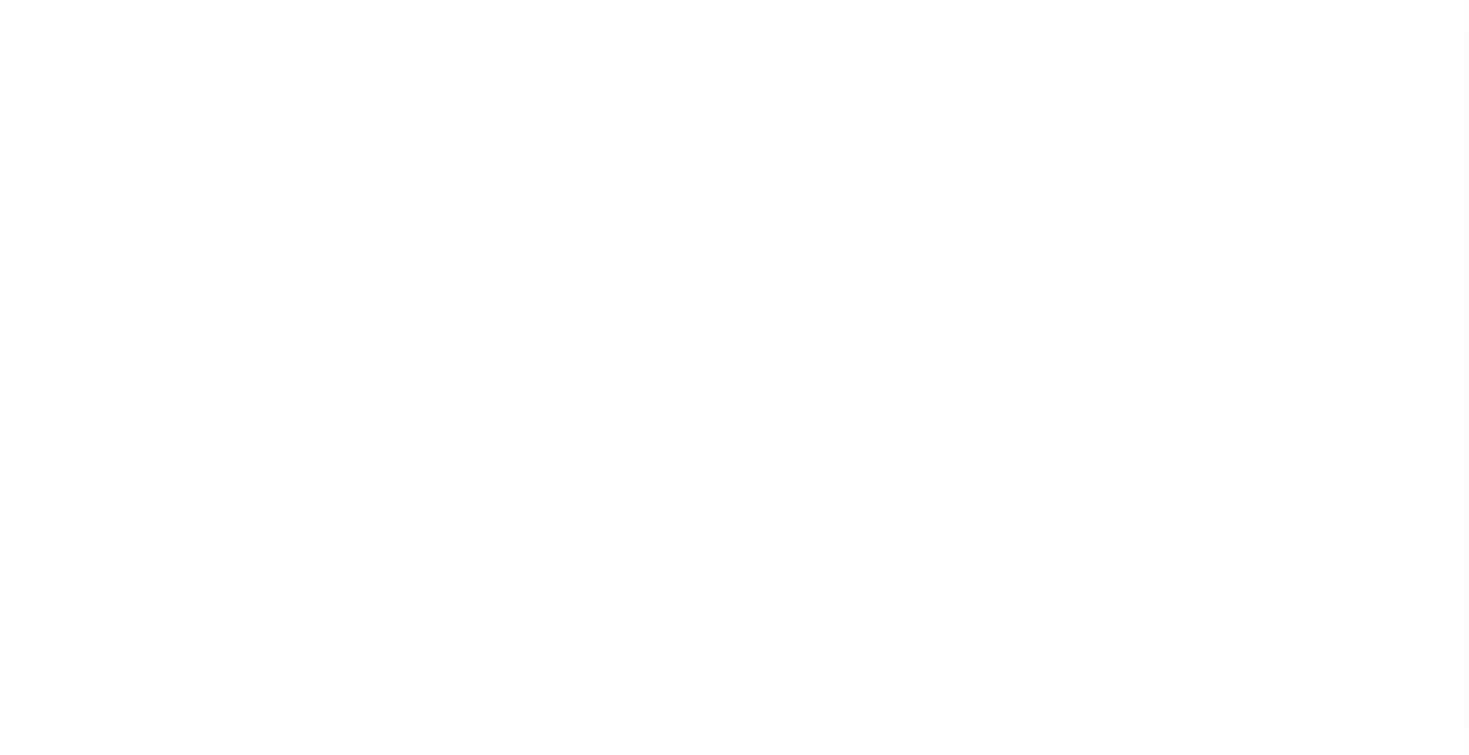 scroll, scrollTop: 0, scrollLeft: 0, axis: both 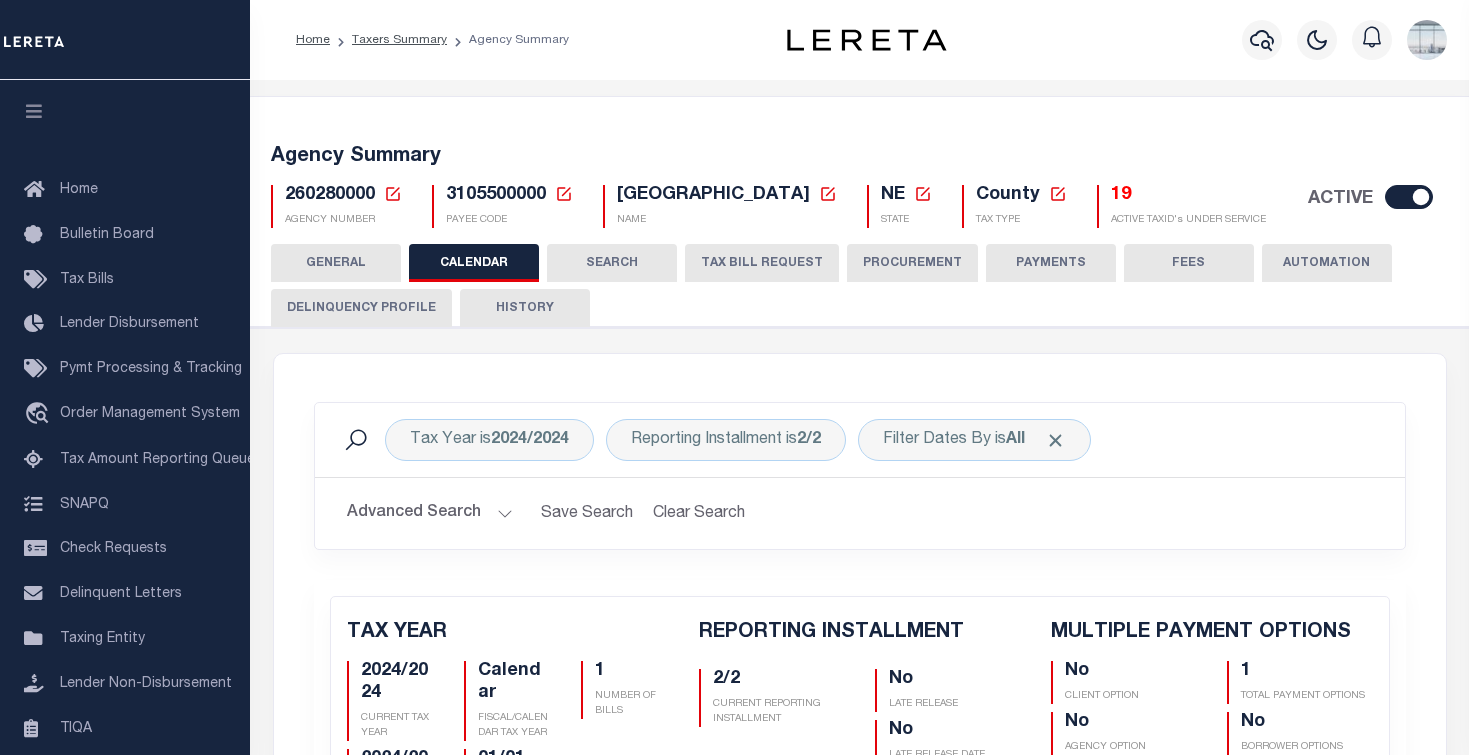 checkbox on "false" 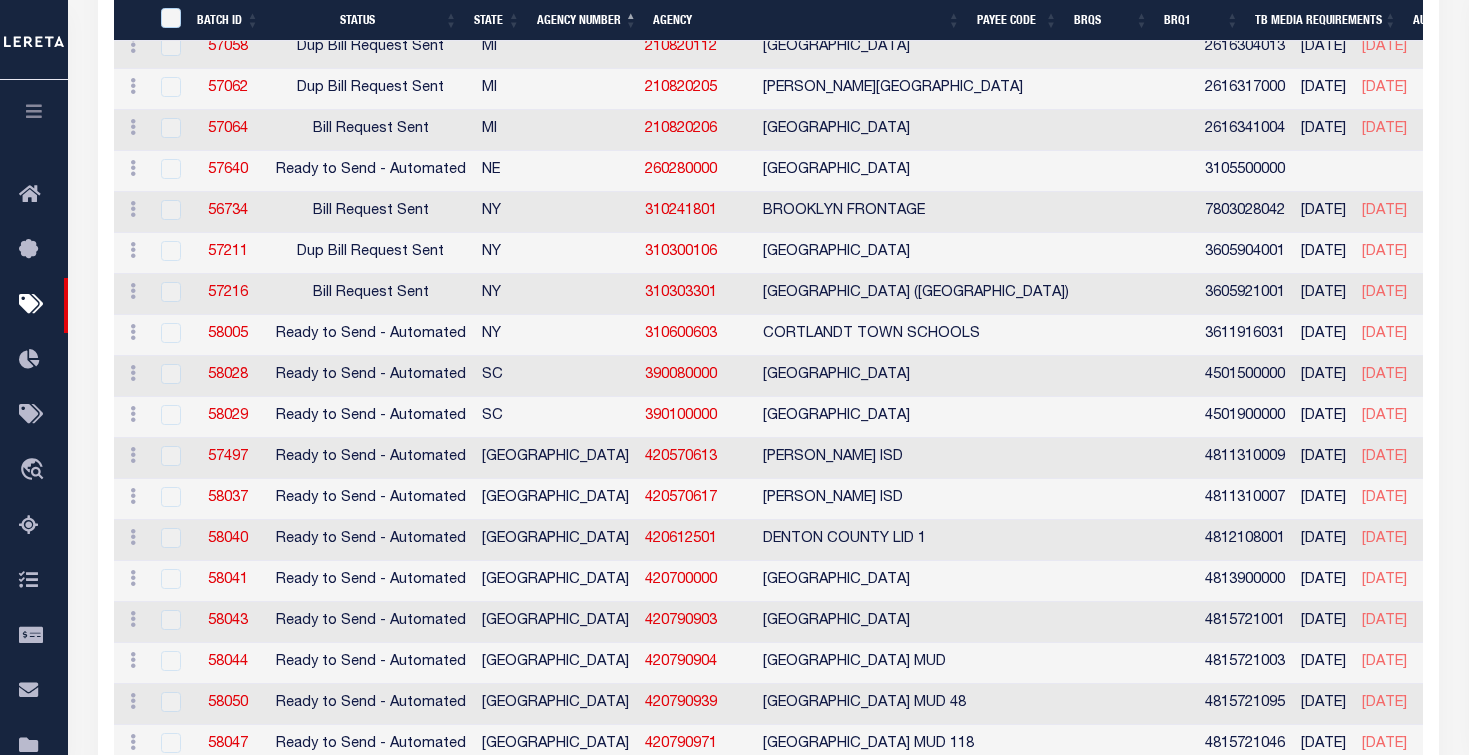 scroll, scrollTop: 900, scrollLeft: 0, axis: vertical 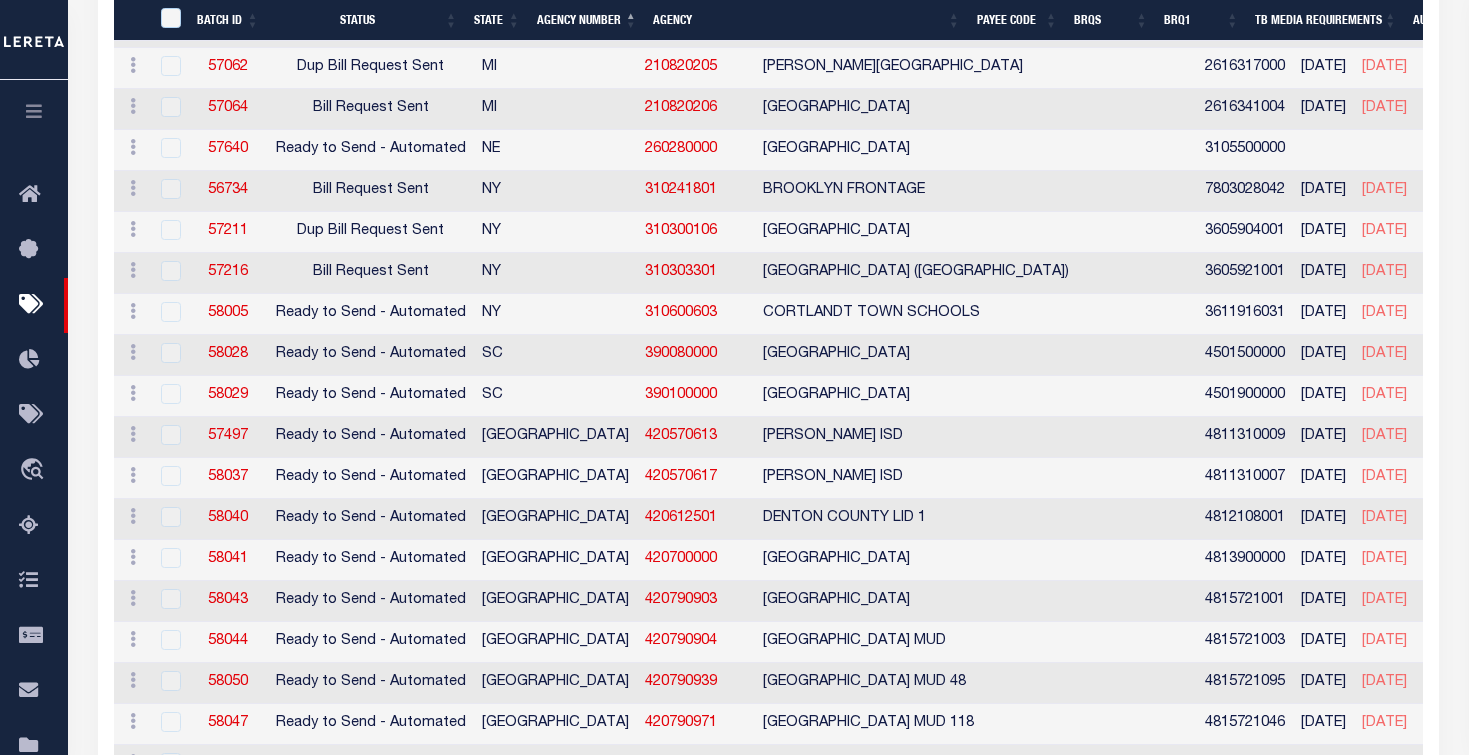 click at bounding box center [168, 149] 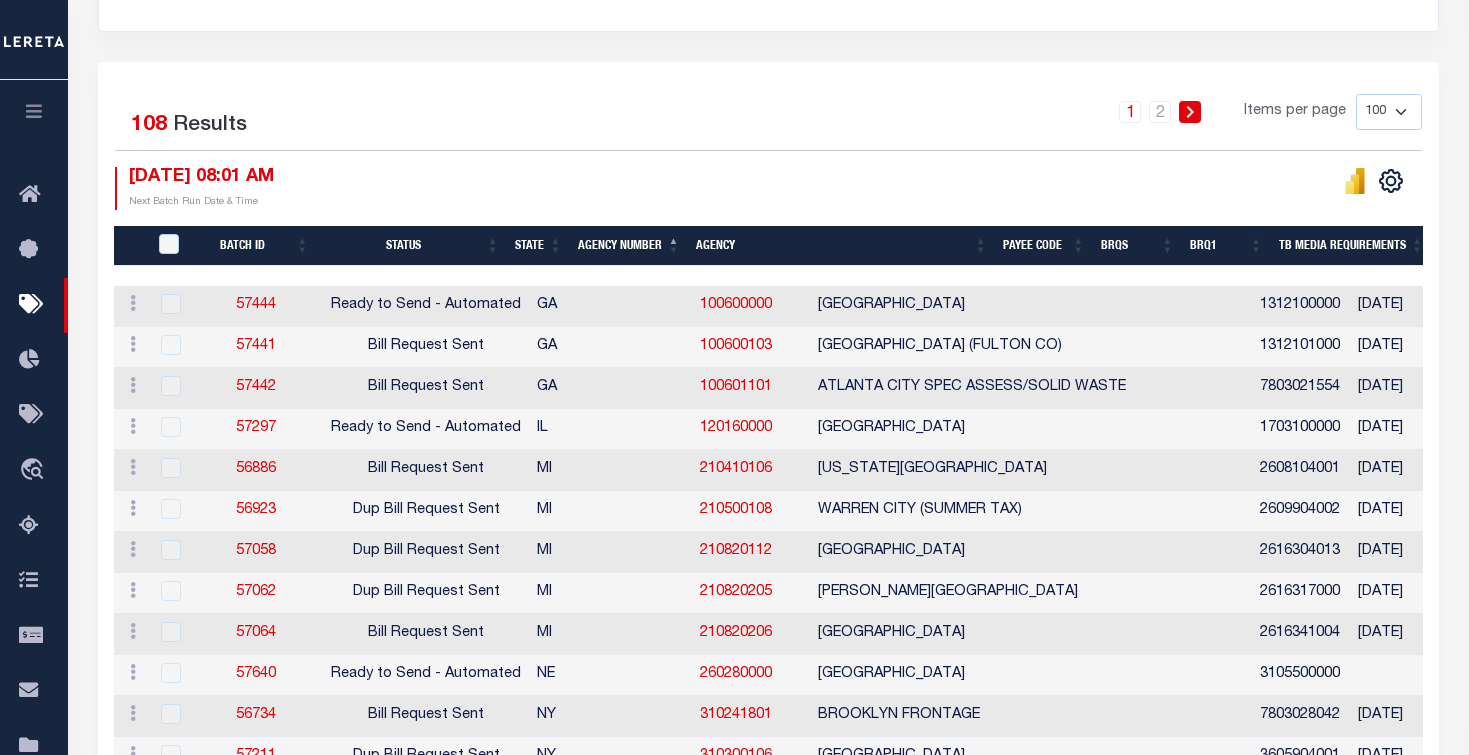 scroll, scrollTop: 475, scrollLeft: 0, axis: vertical 